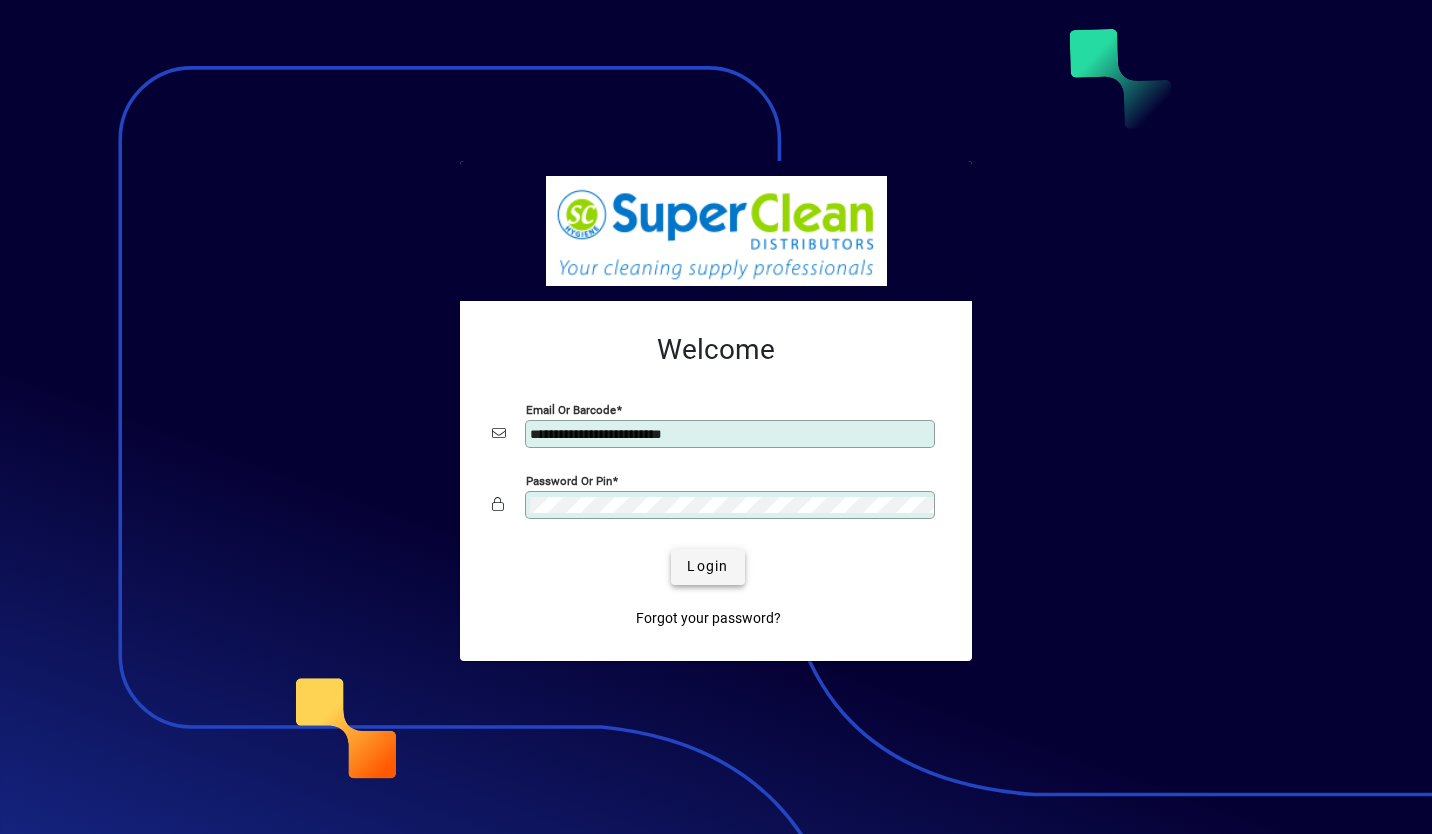 type 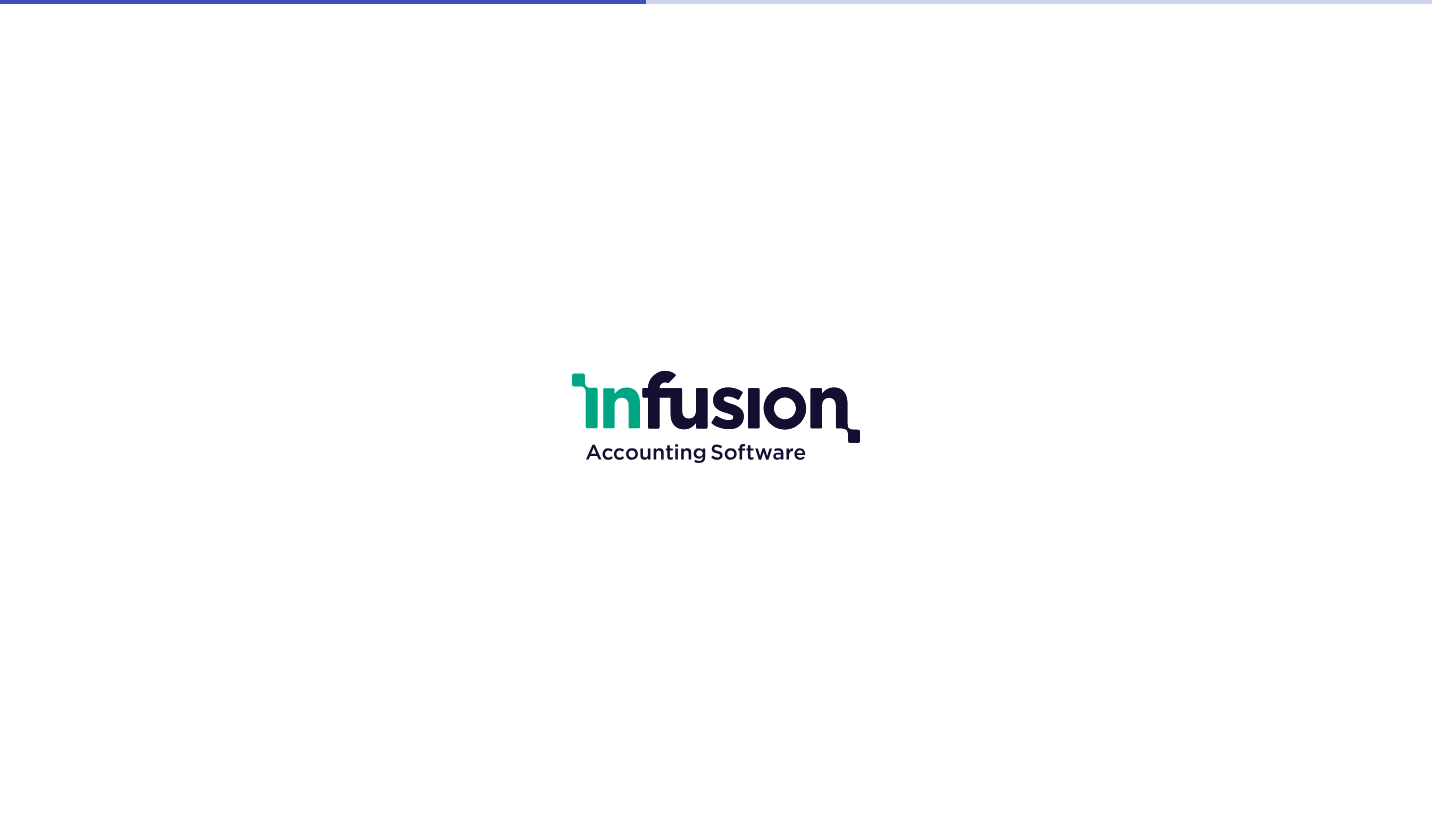 scroll, scrollTop: 0, scrollLeft: 0, axis: both 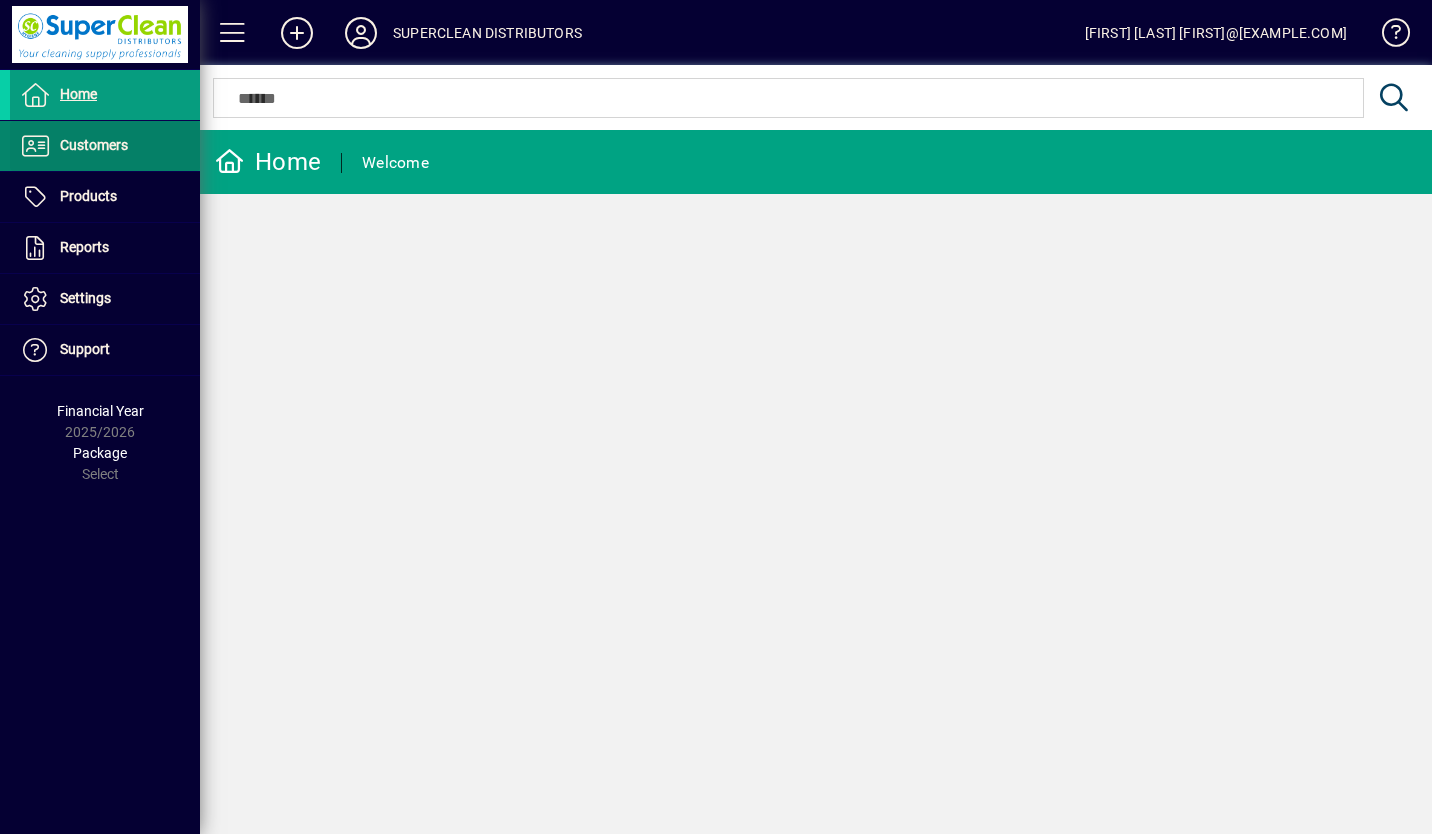 click on "Customers" at bounding box center (94, 145) 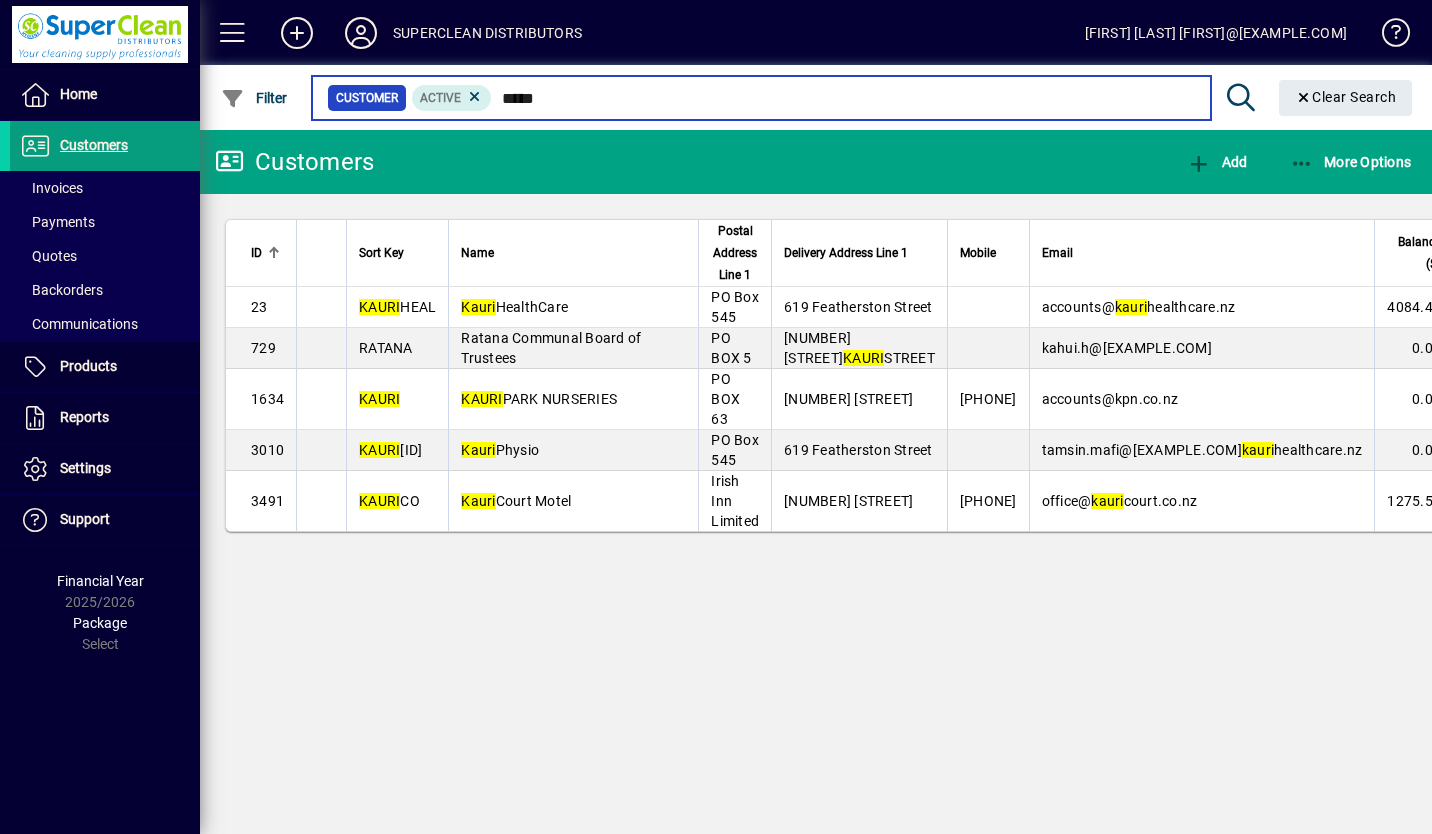 type on "*****" 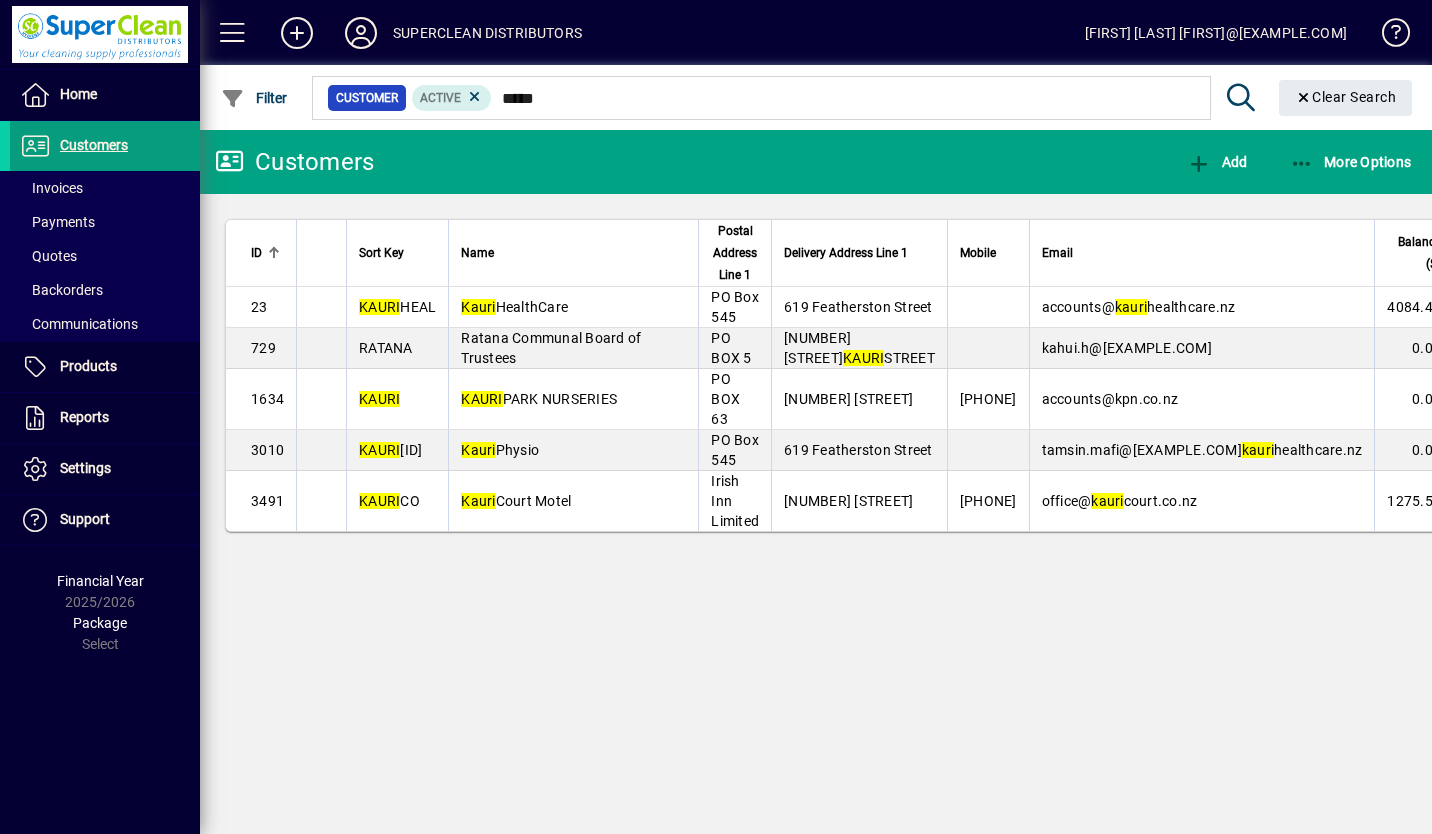 type 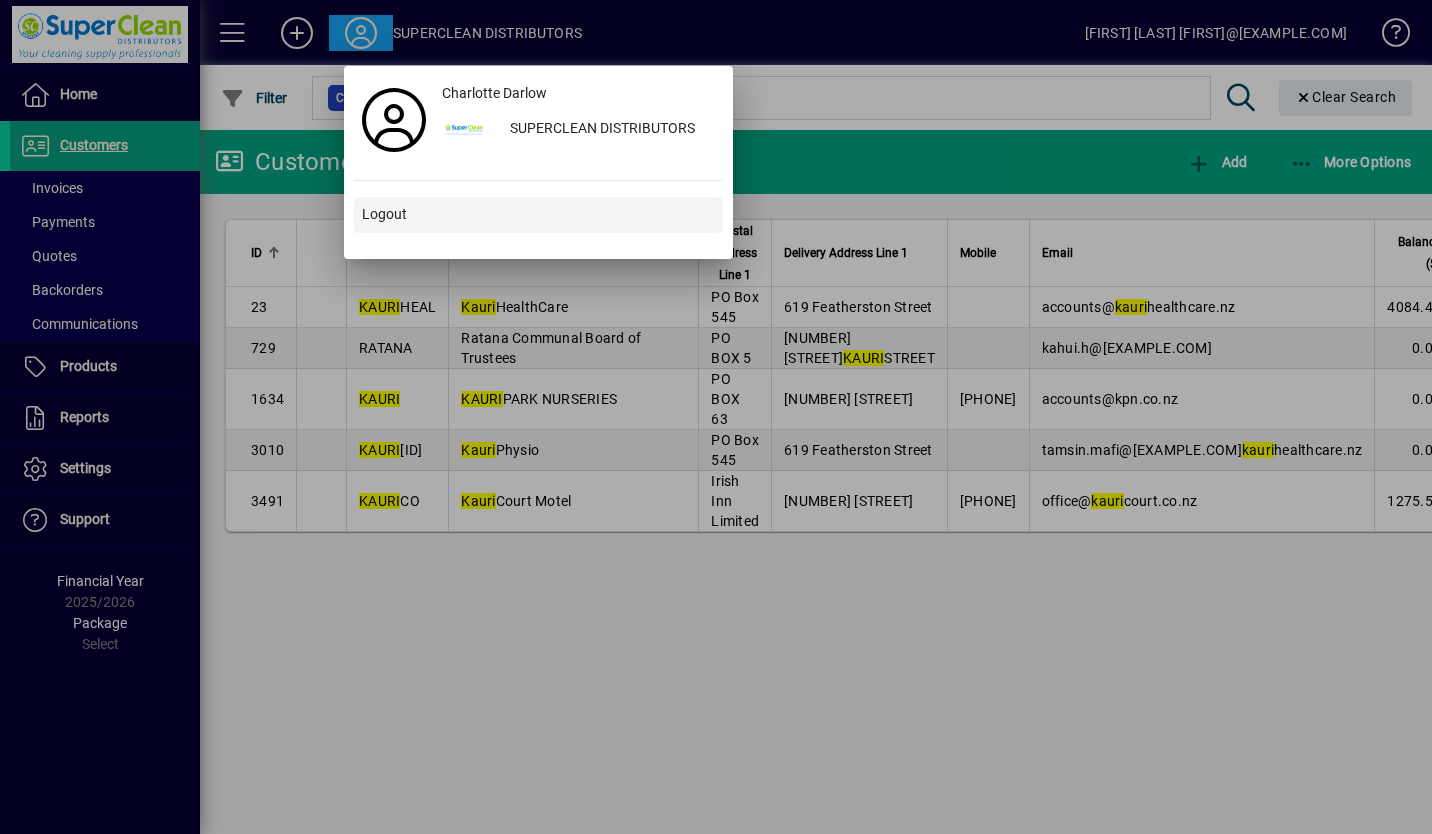 type 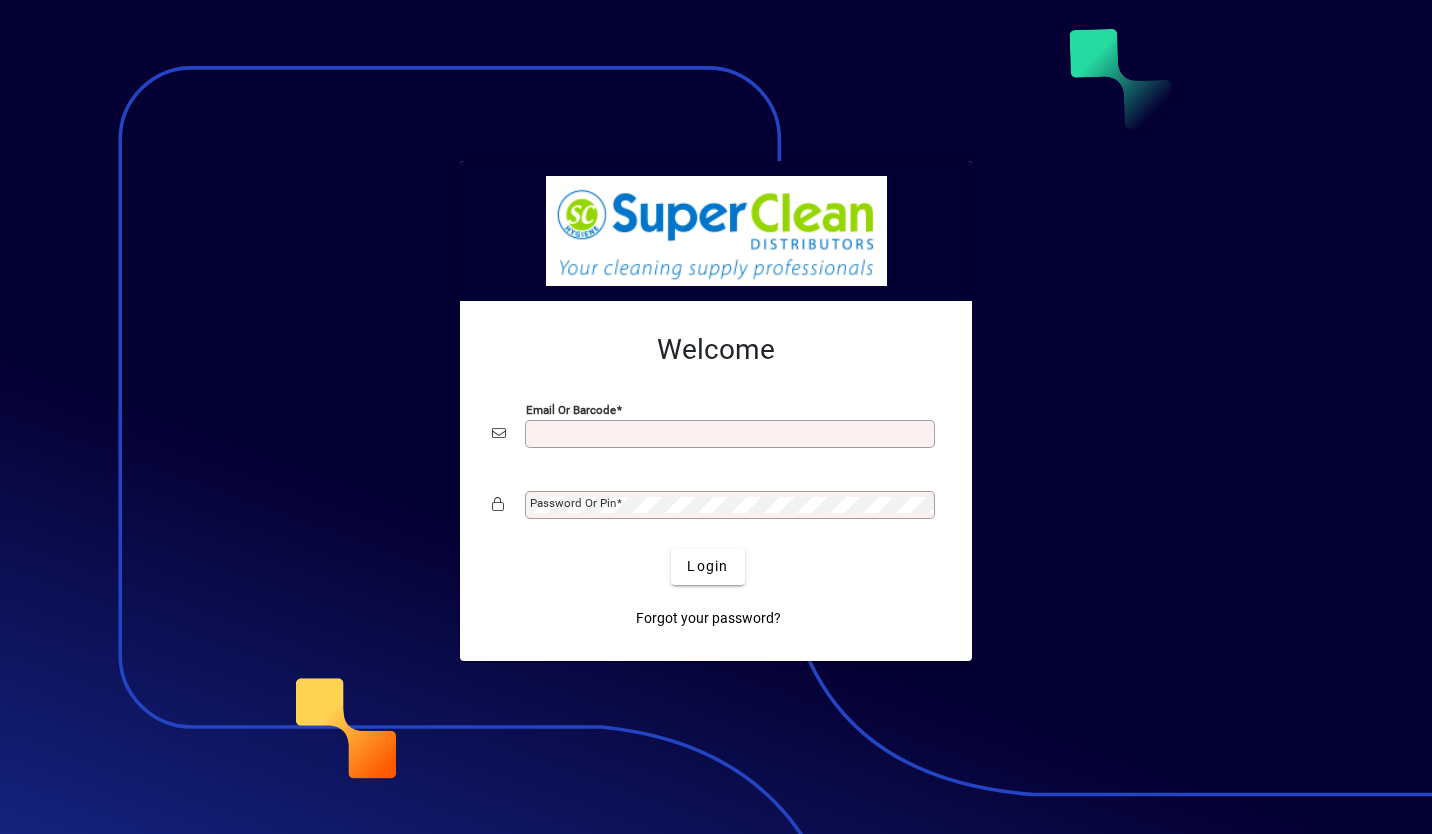 scroll, scrollTop: 0, scrollLeft: 0, axis: both 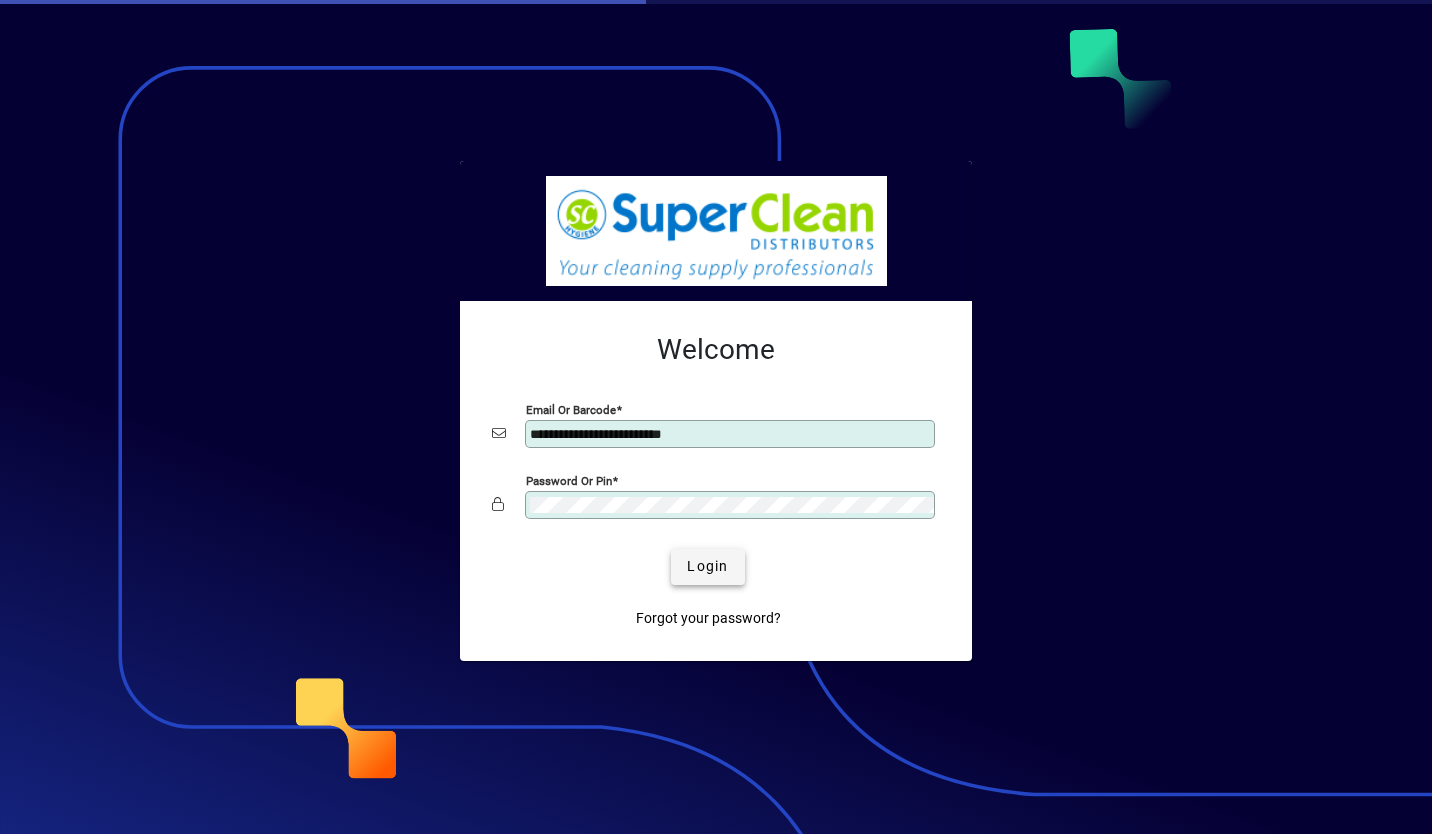 type 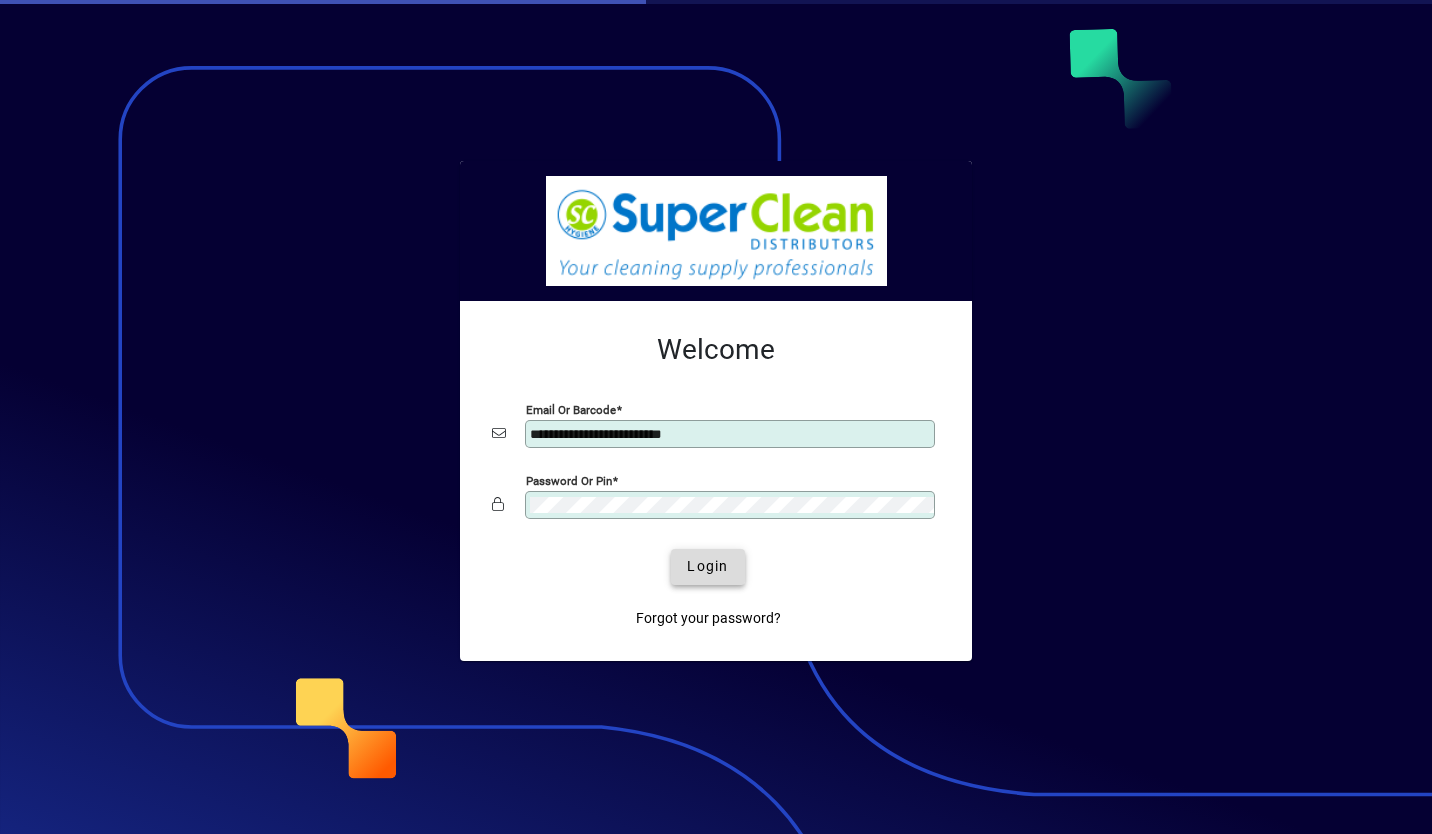 click on "Login" 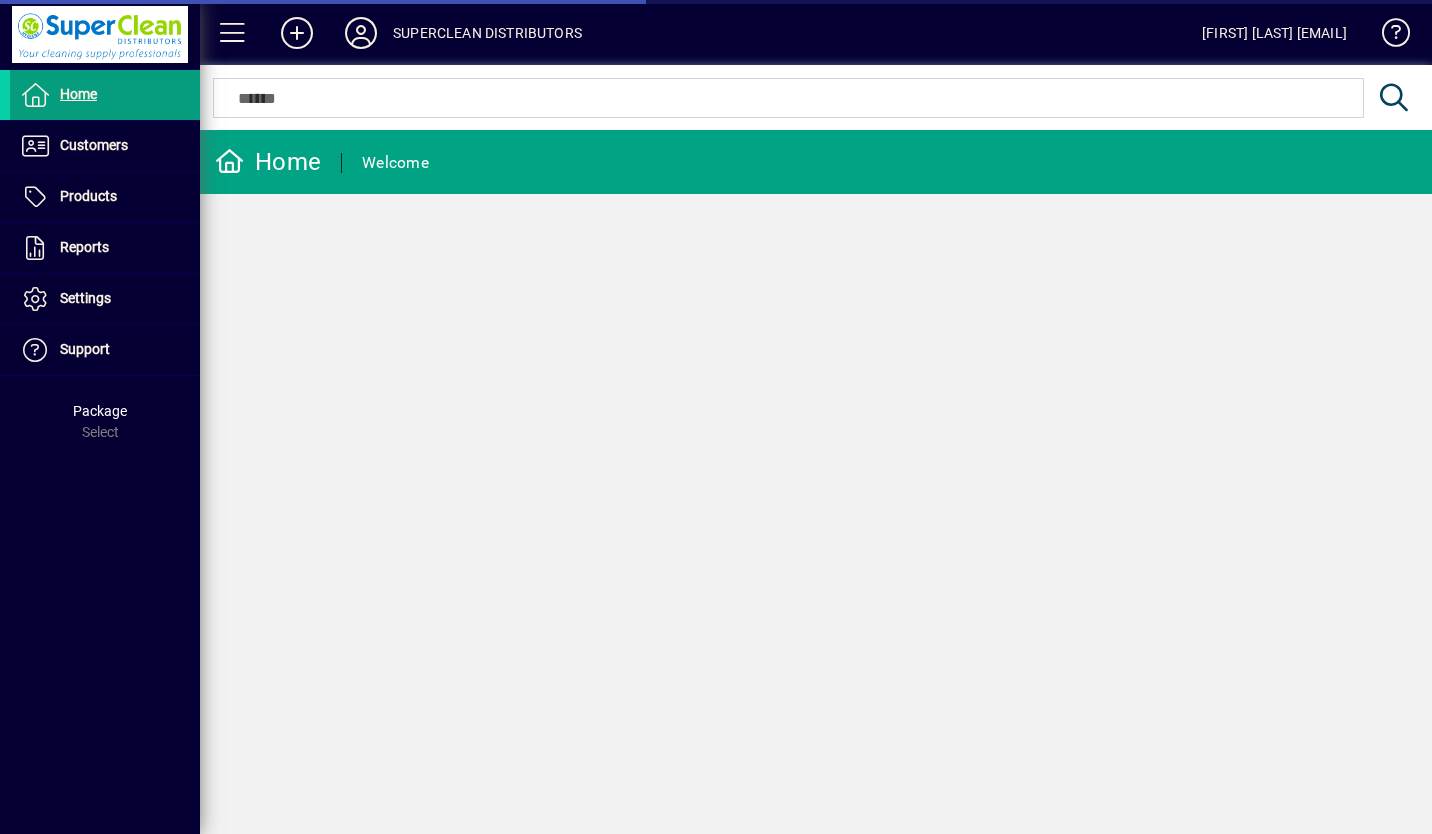scroll, scrollTop: 0, scrollLeft: 0, axis: both 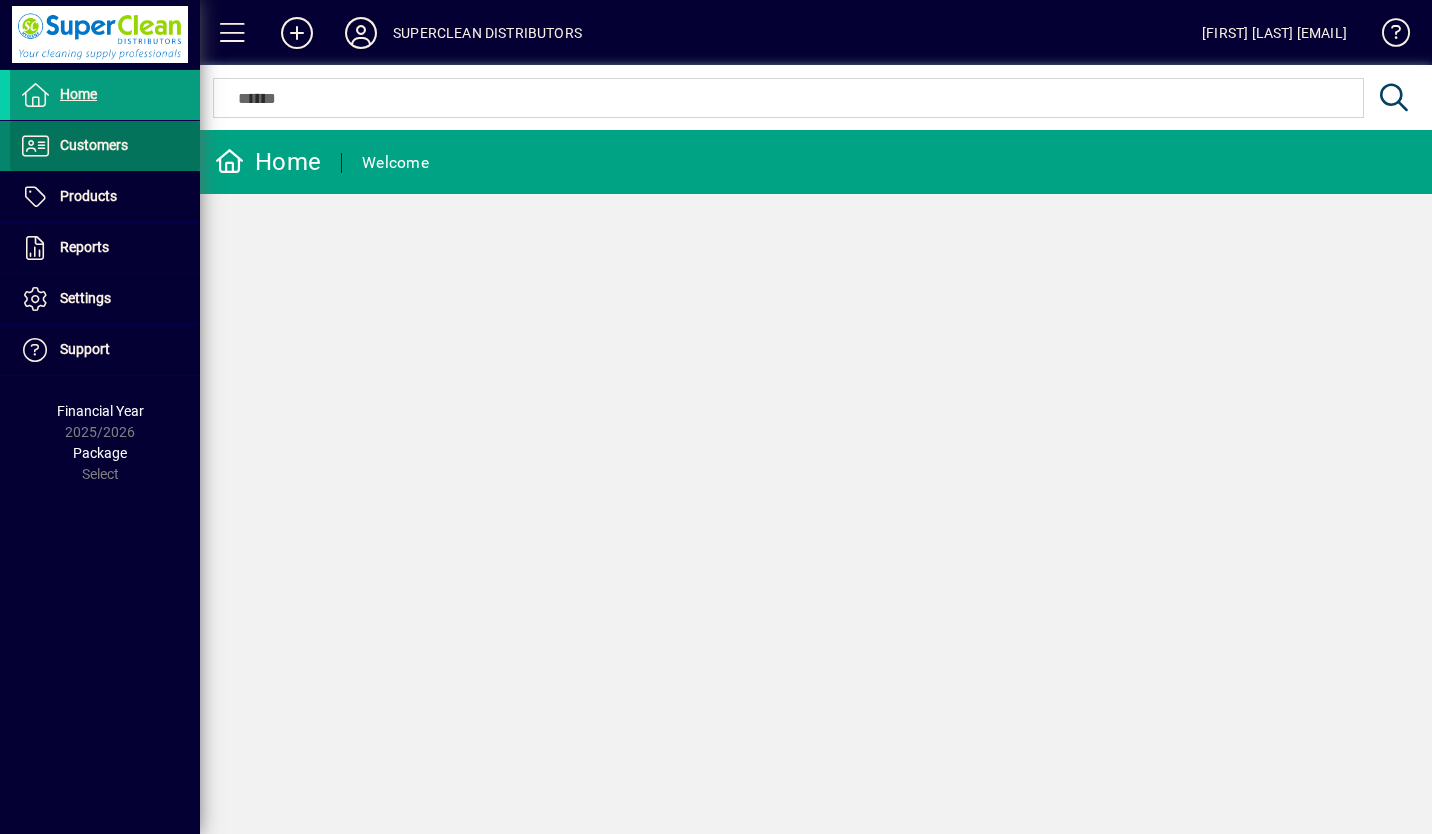 click on "Customers" at bounding box center (94, 145) 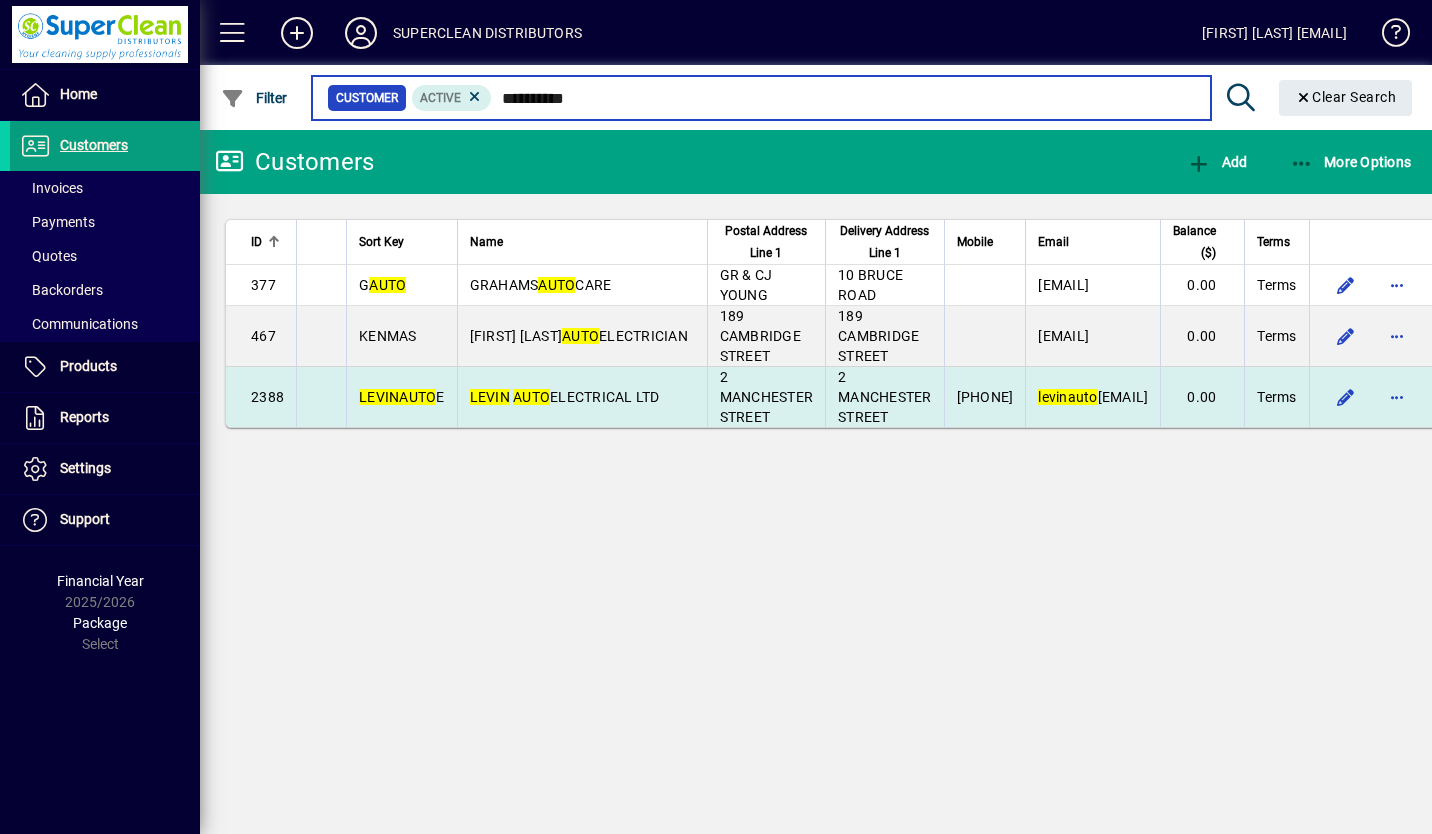 type on "**********" 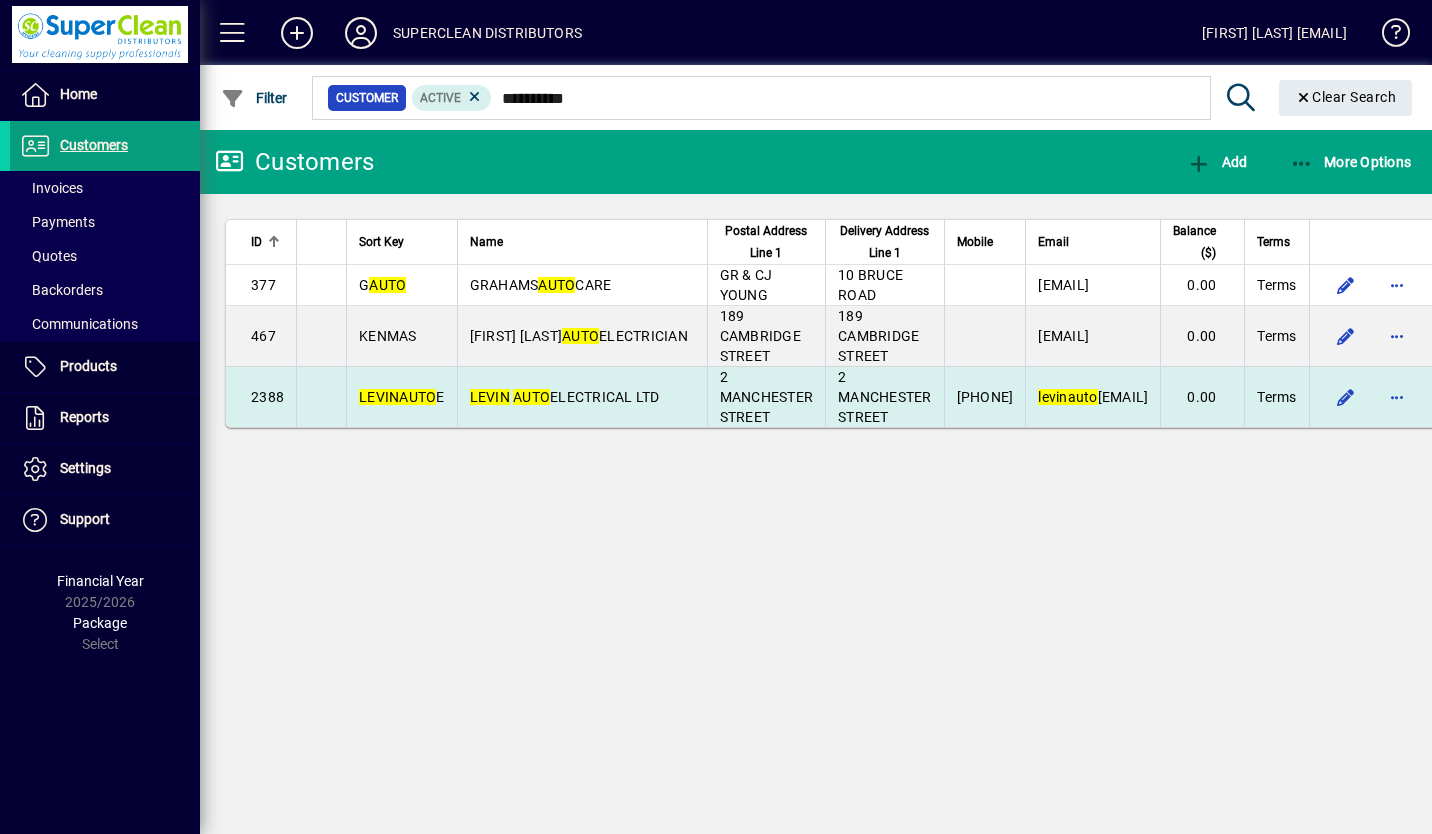 click on "LEVIN   AUTO  ELECTRICAL LTD" at bounding box center [582, 397] 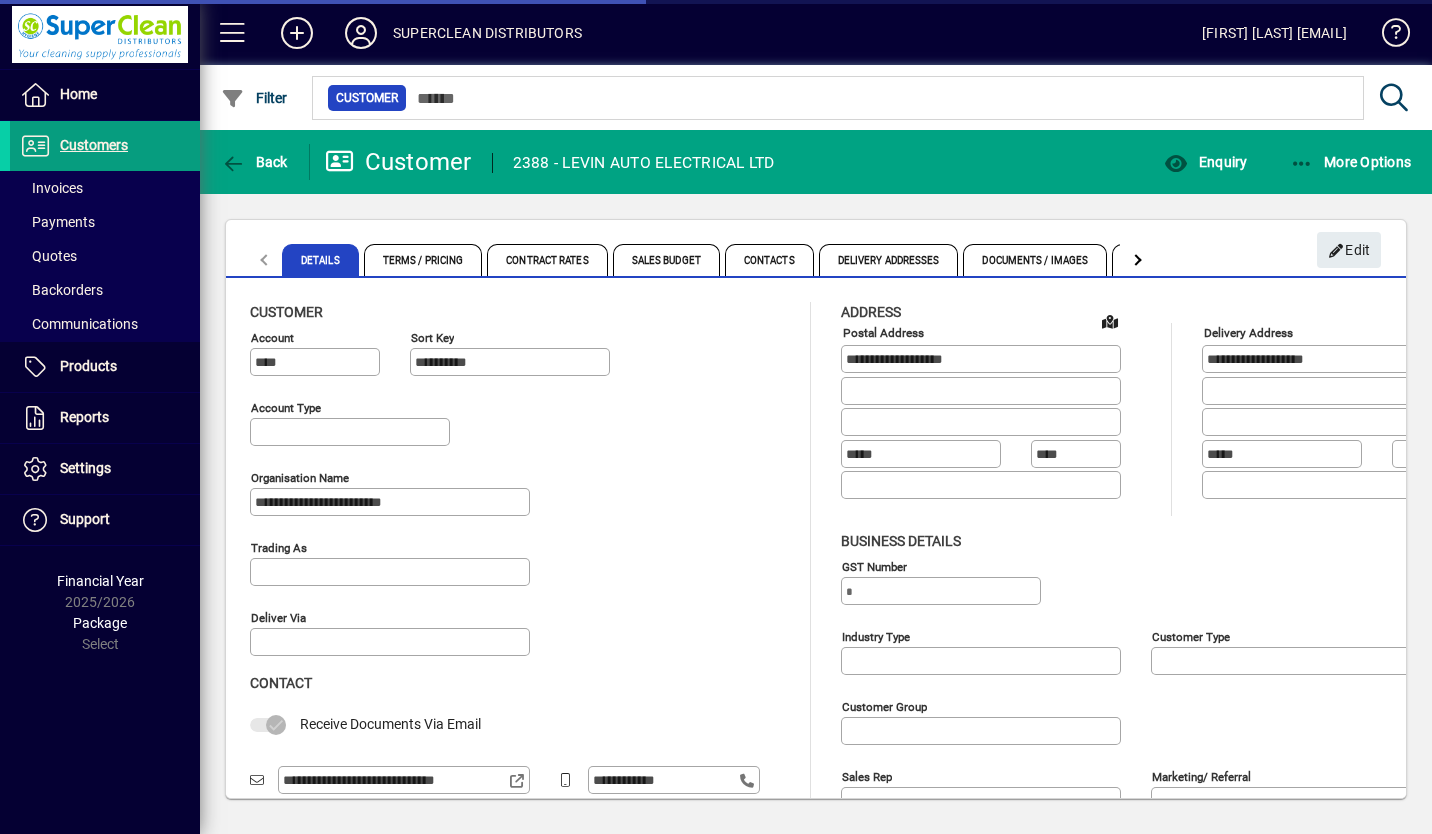 type on "**********" 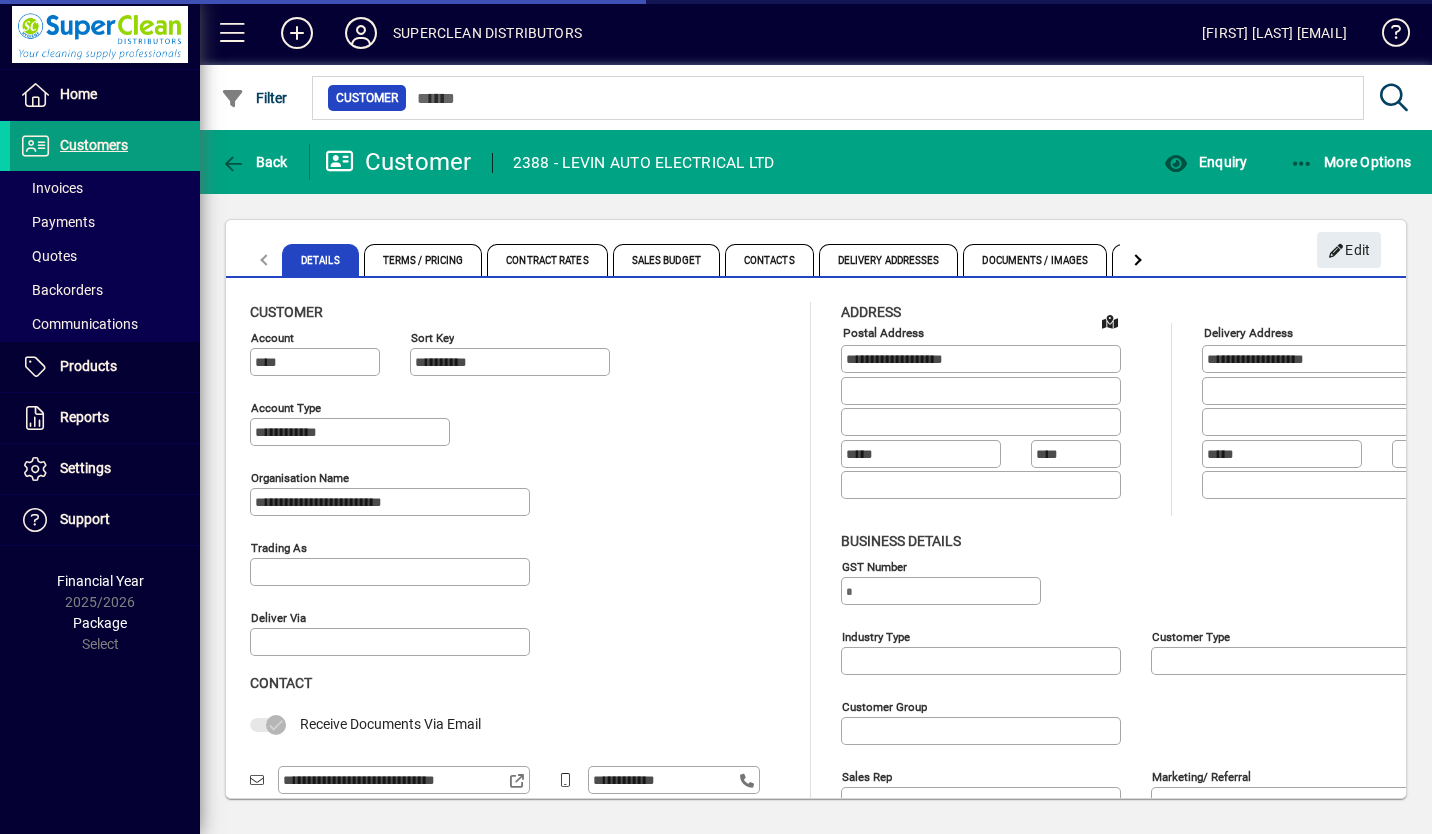 type on "**********" 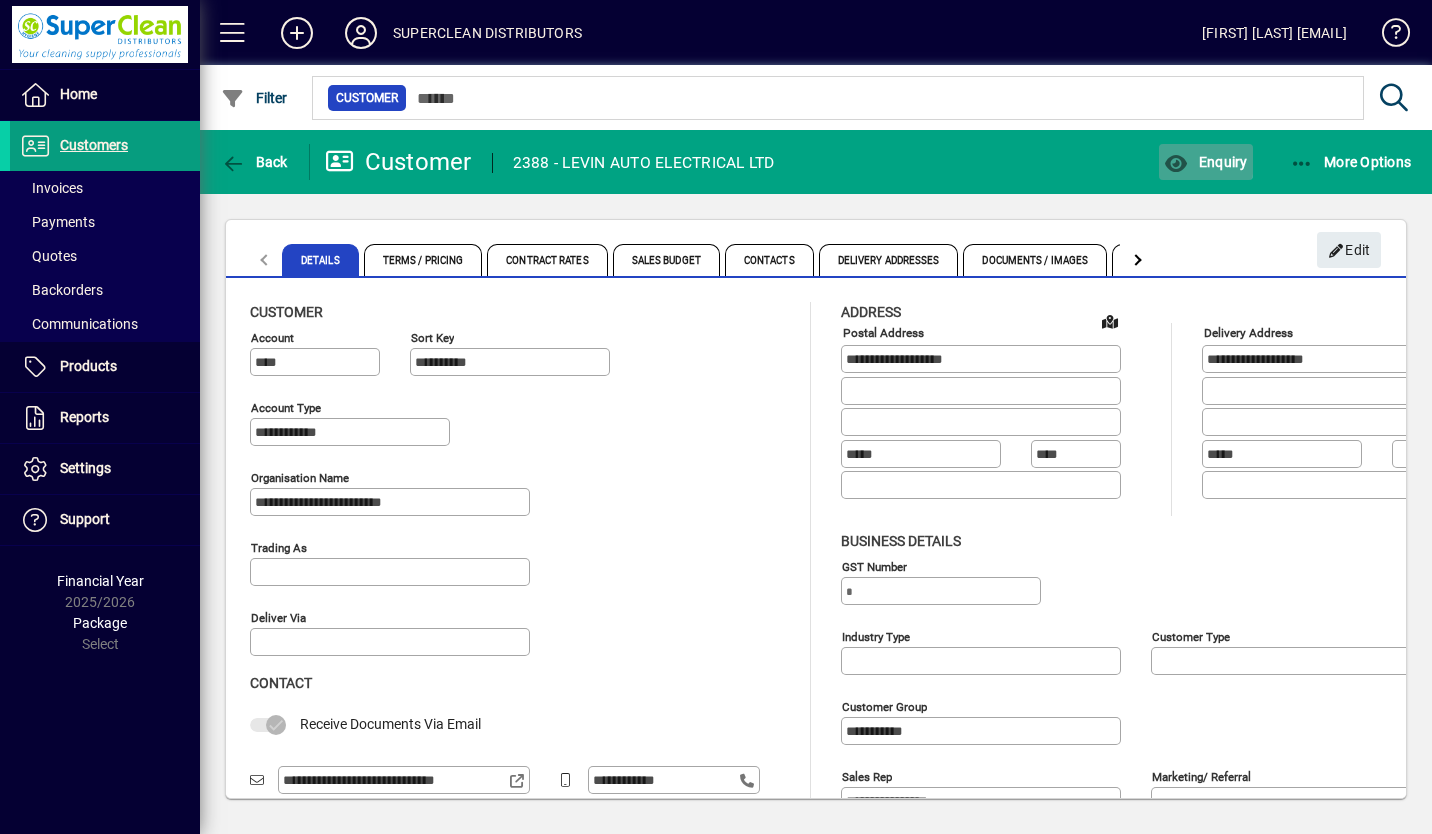 click 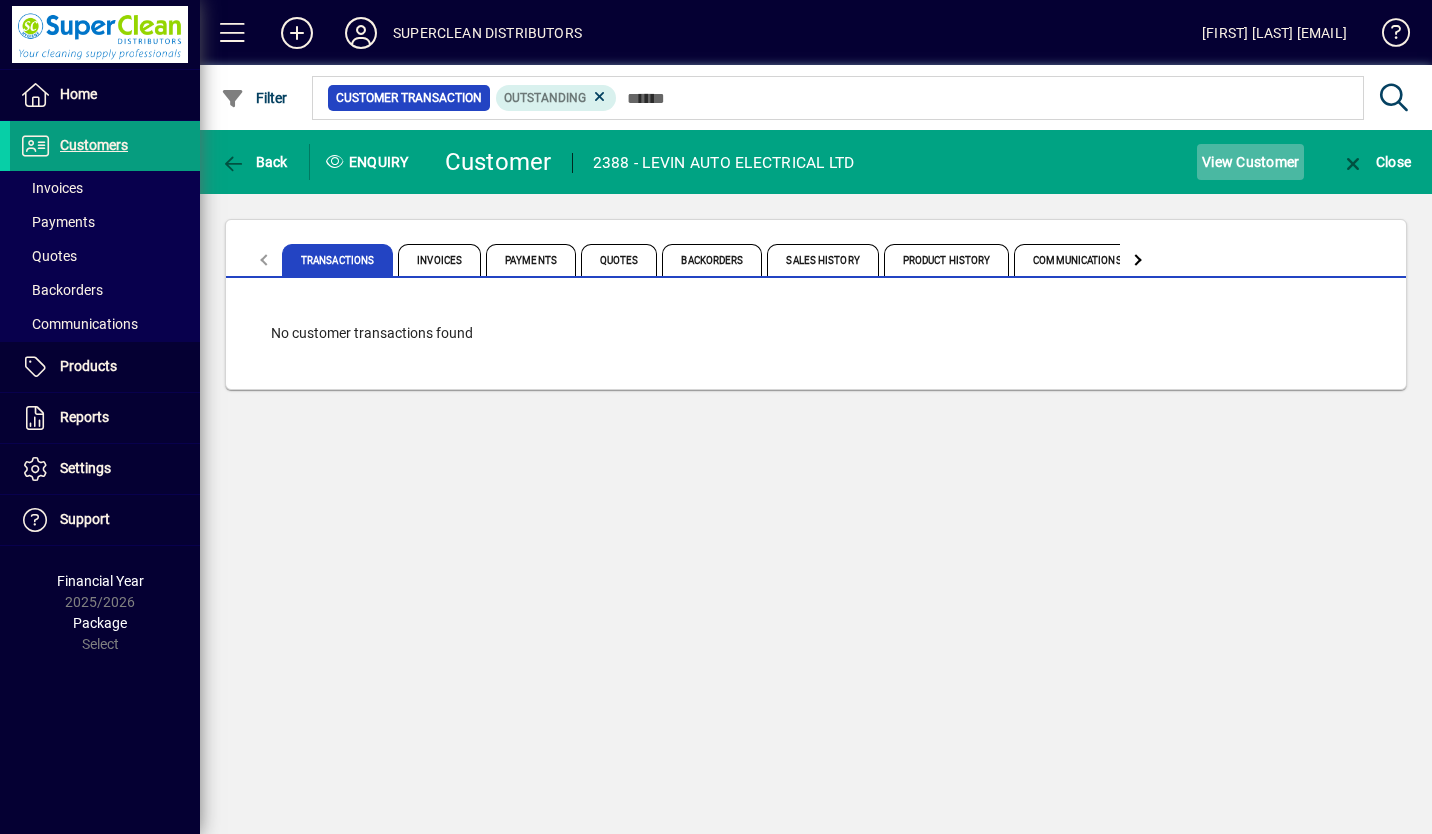 click on "View Customer" 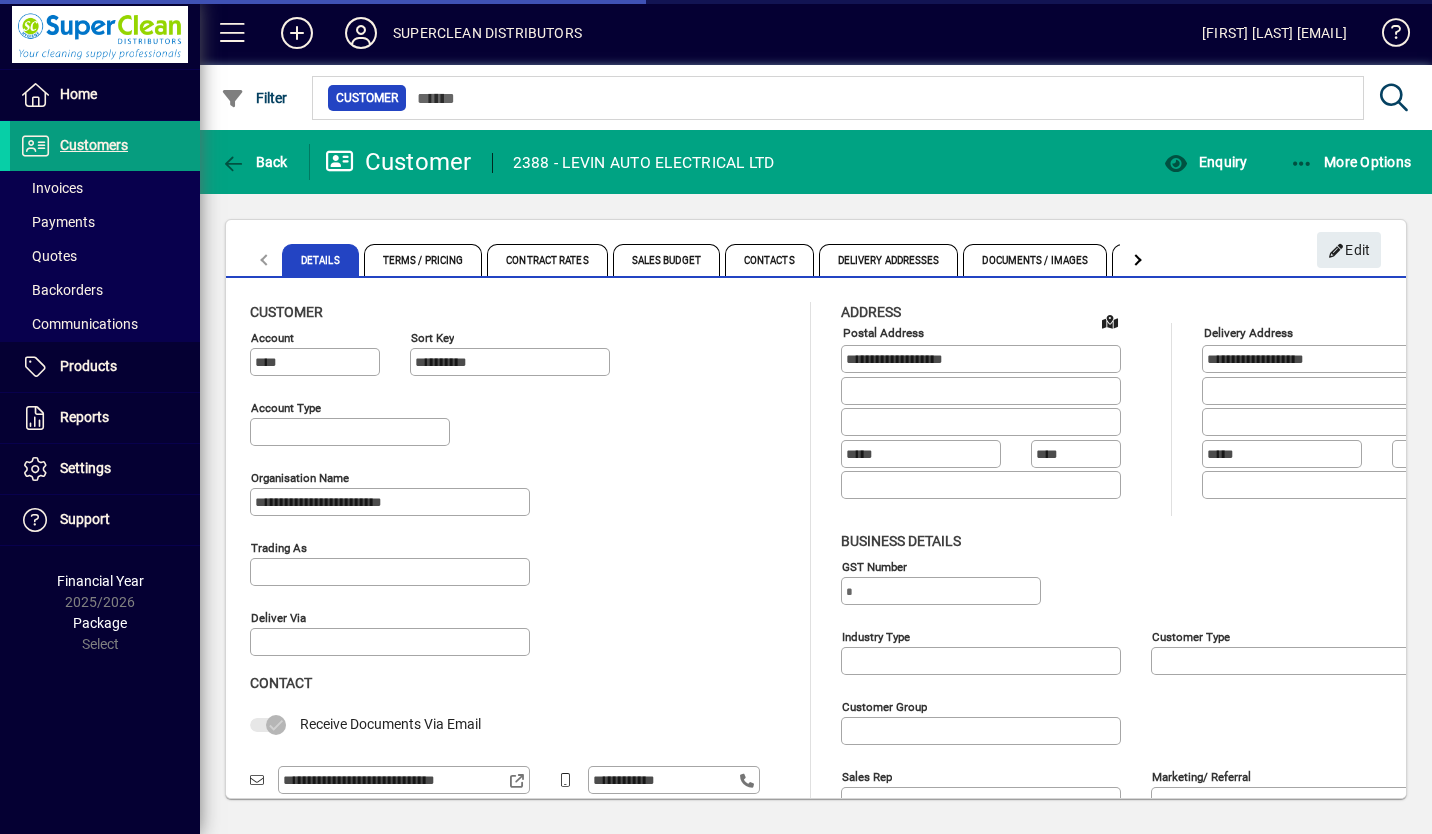 type on "**********" 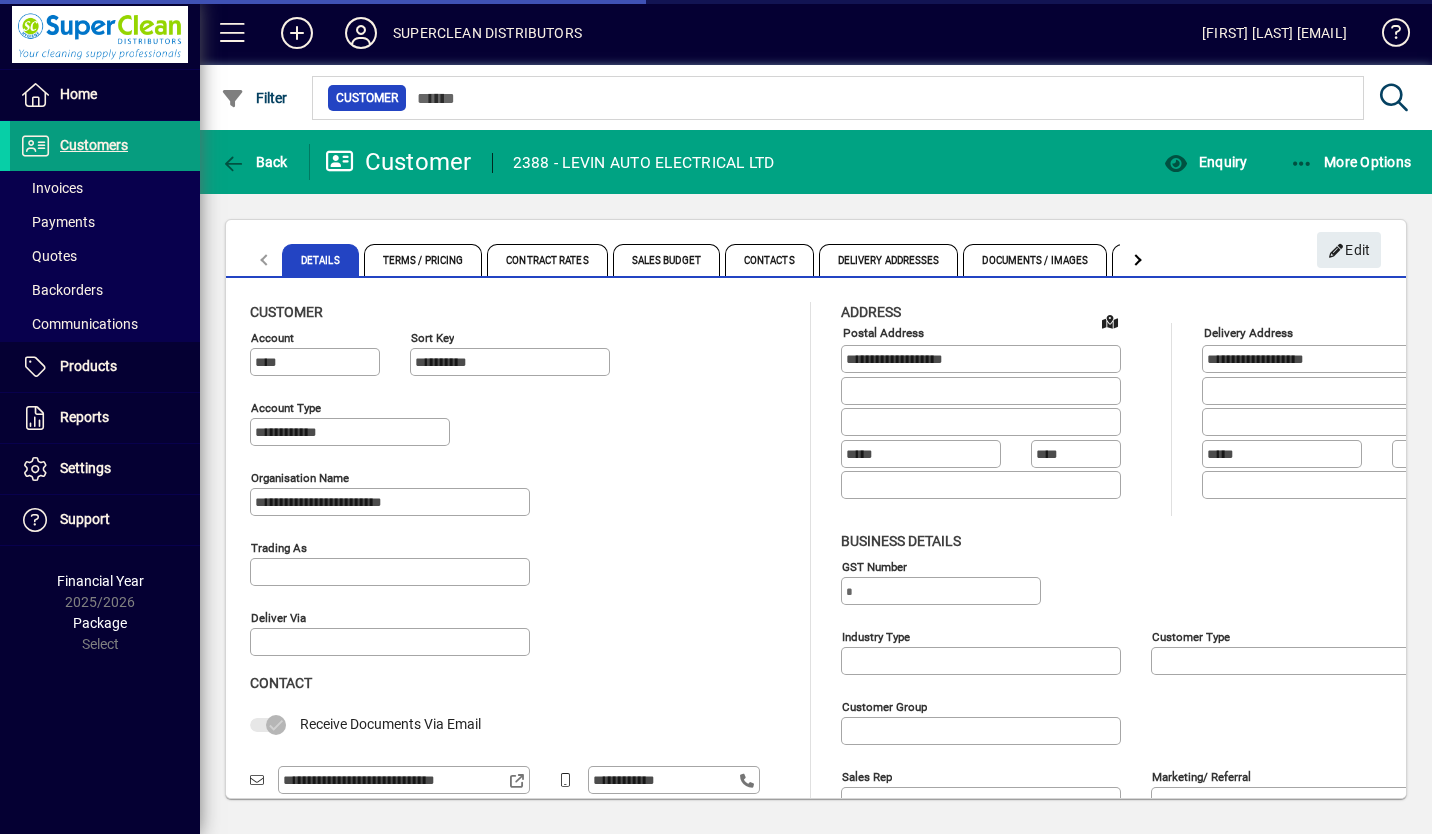 type on "**********" 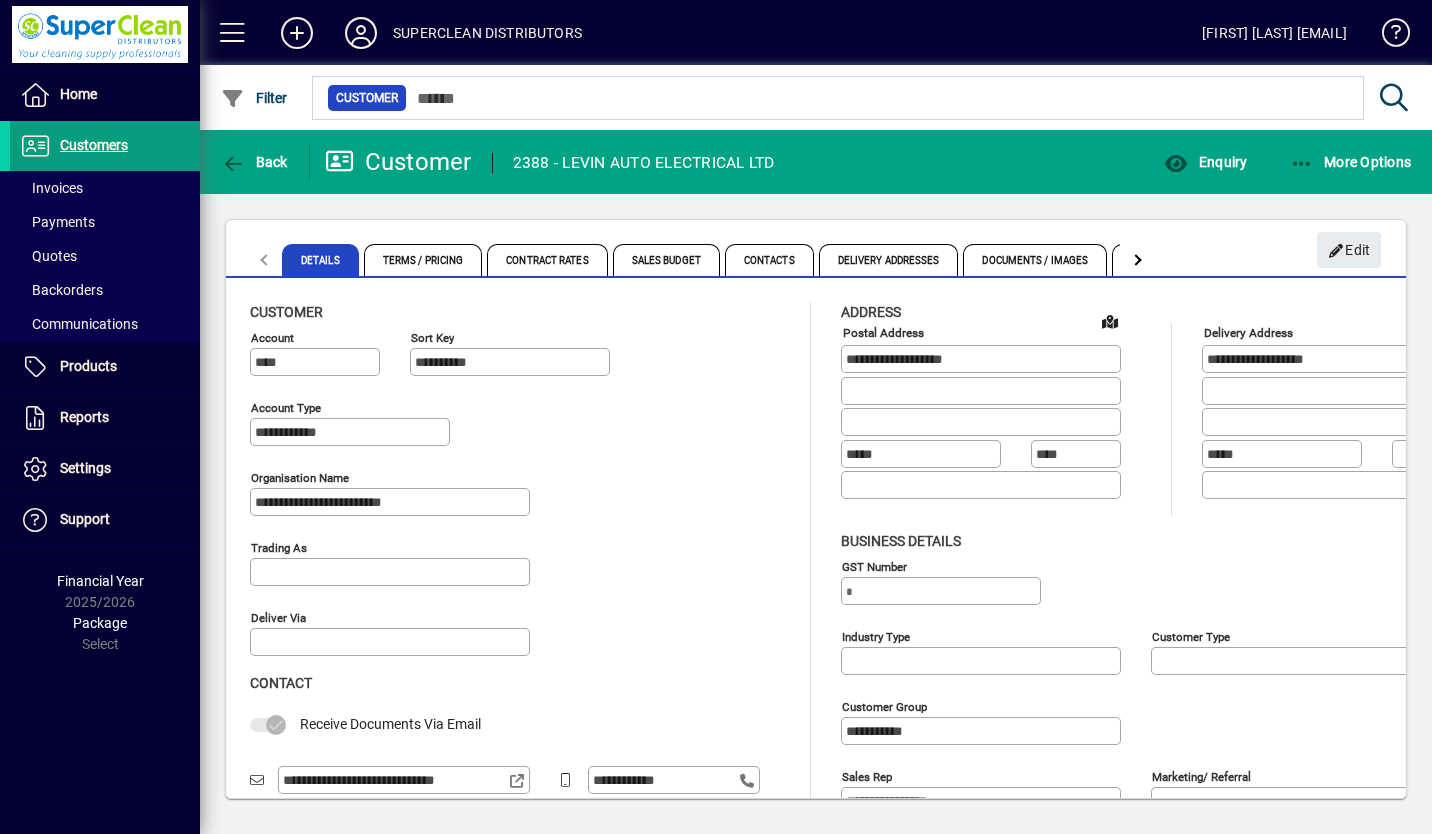 click on "Enquiry" 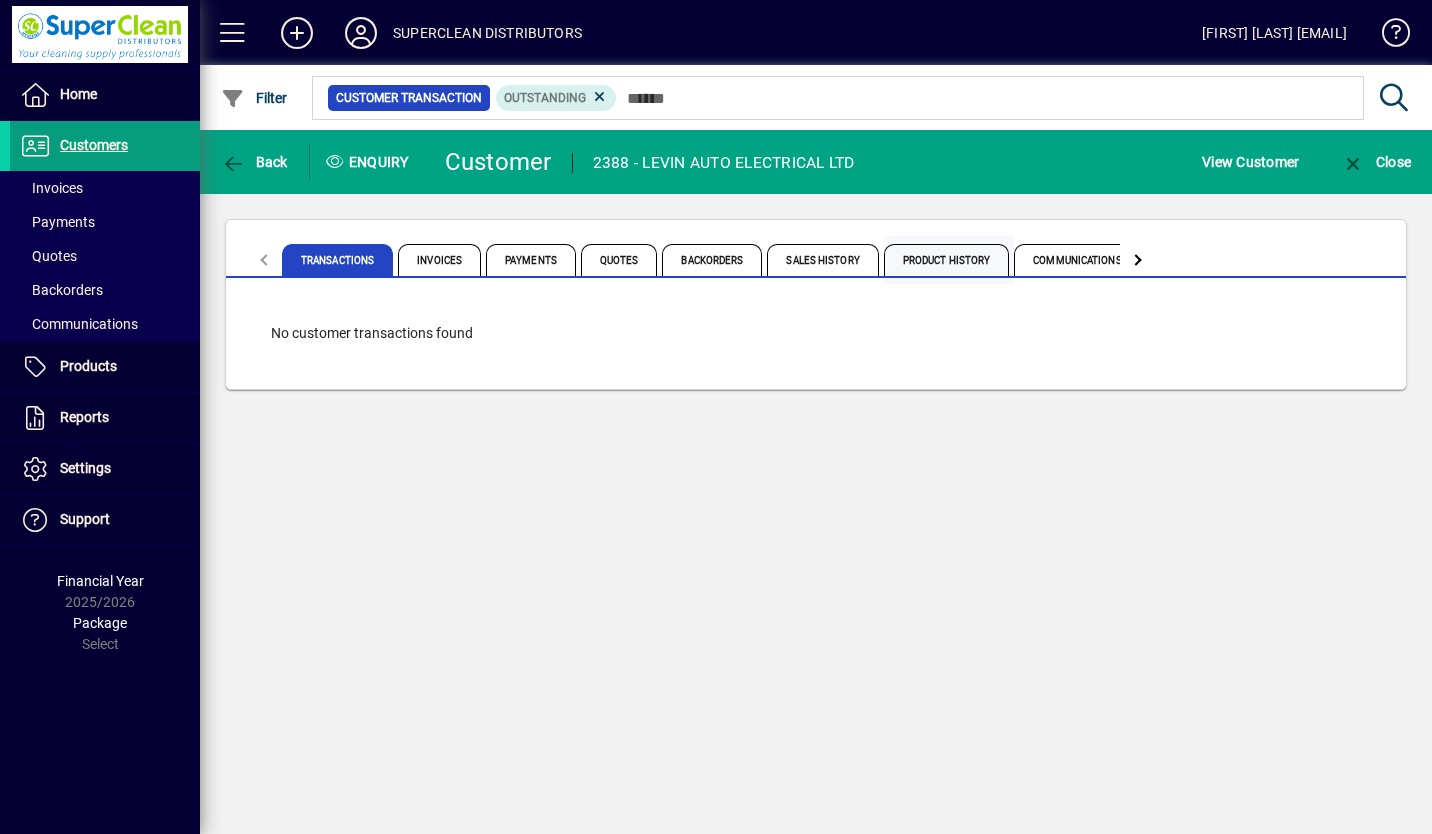 click on "Product History" at bounding box center [947, 260] 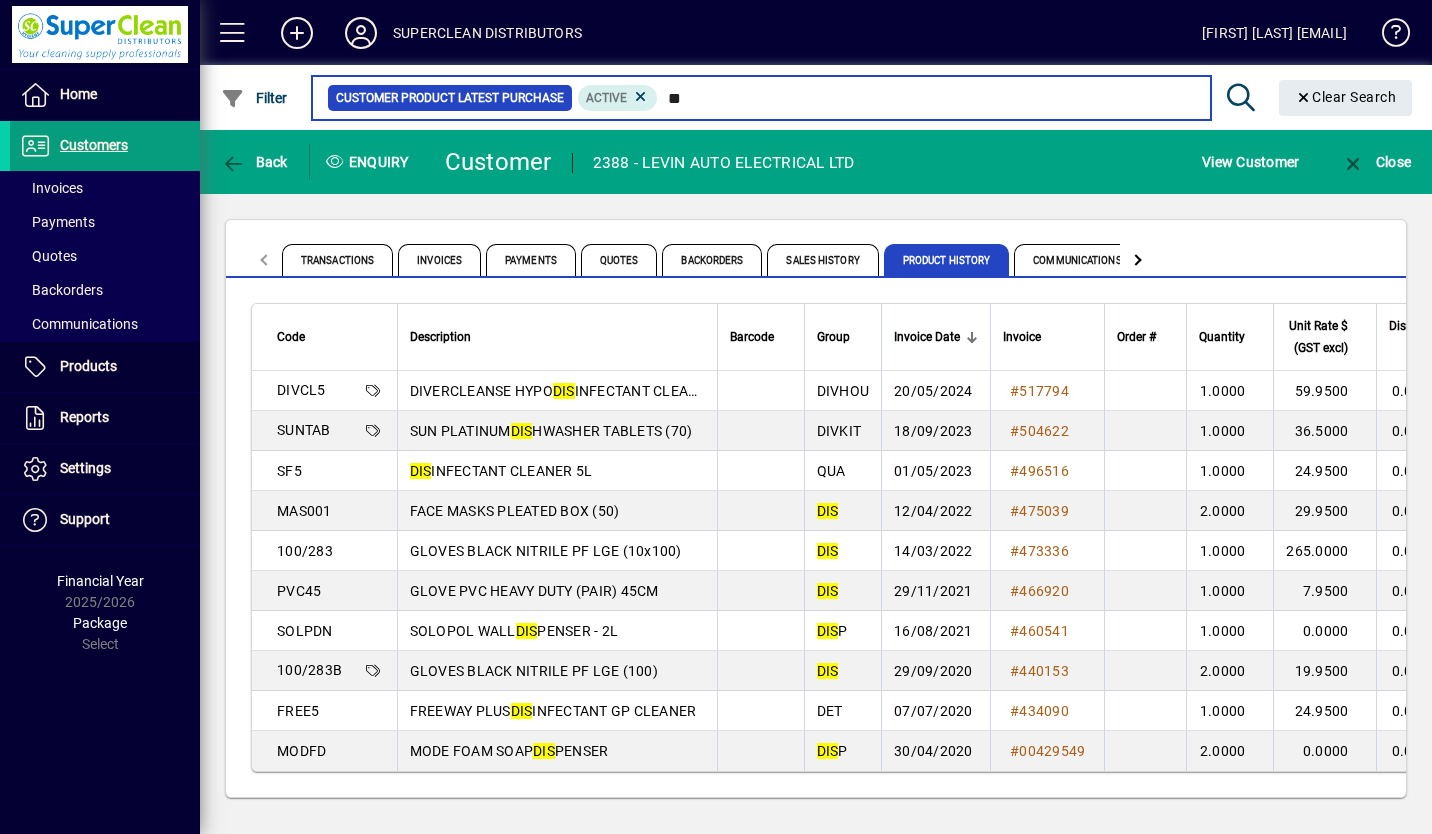 type on "*" 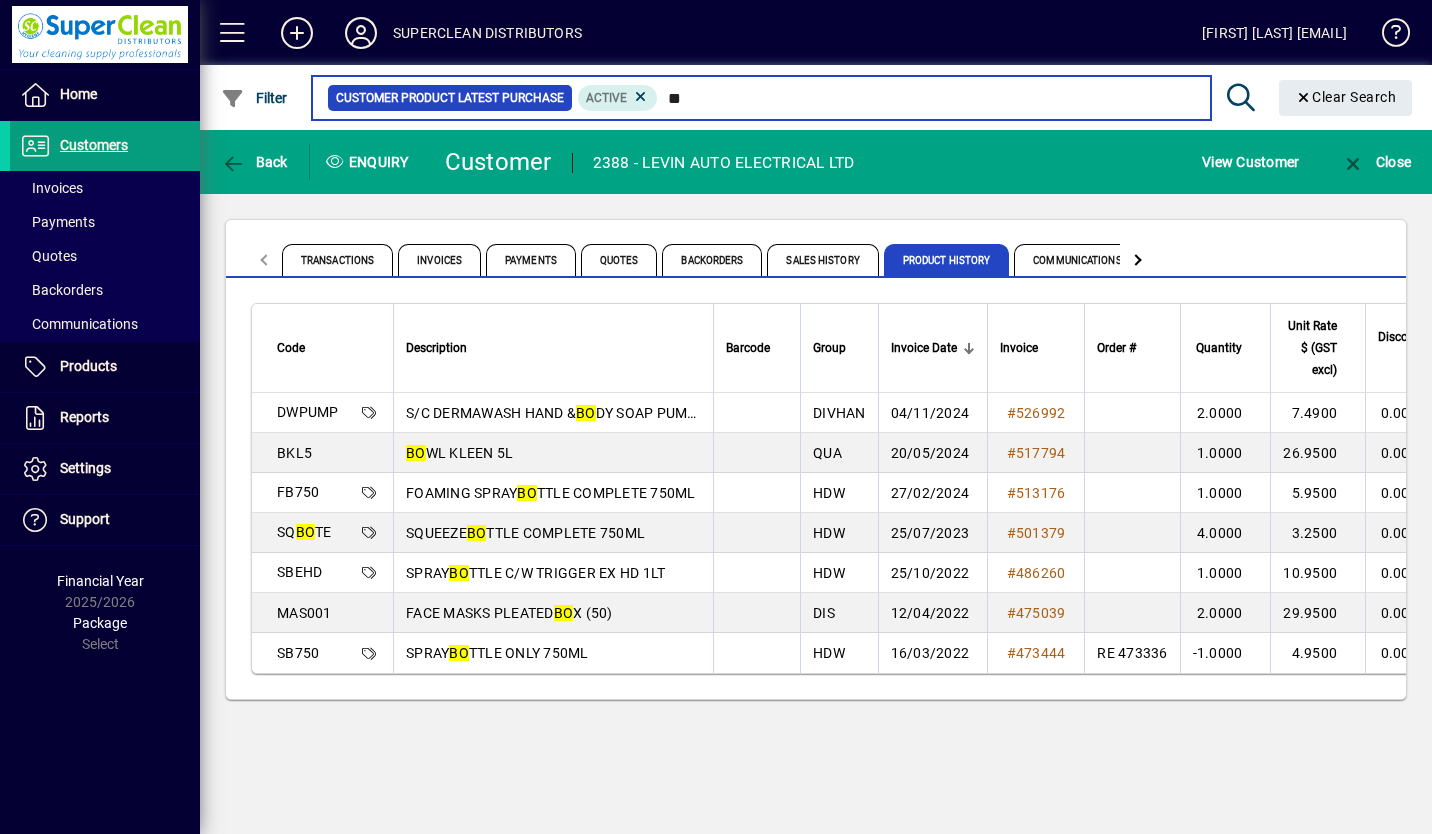 type on "*" 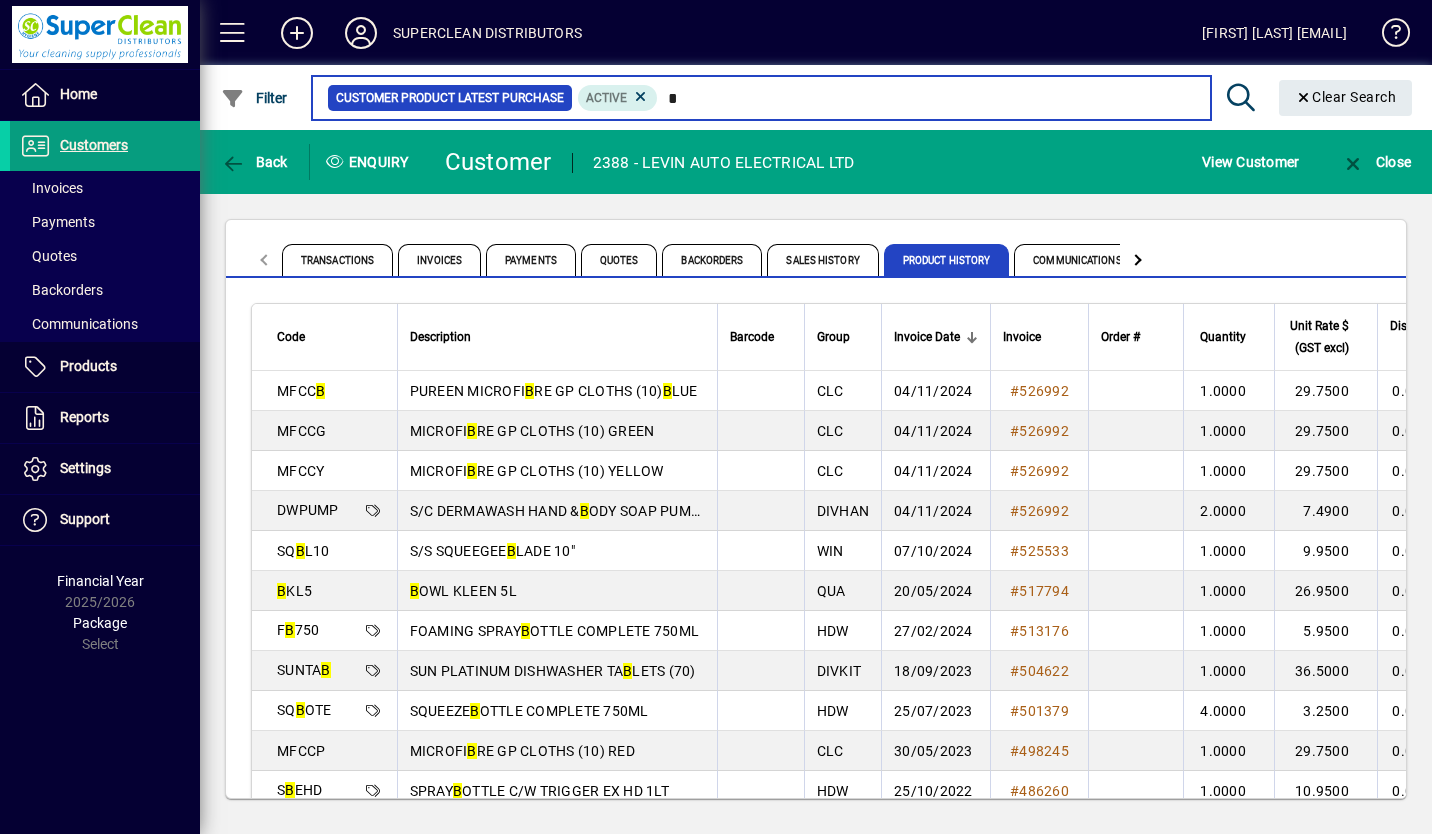 type 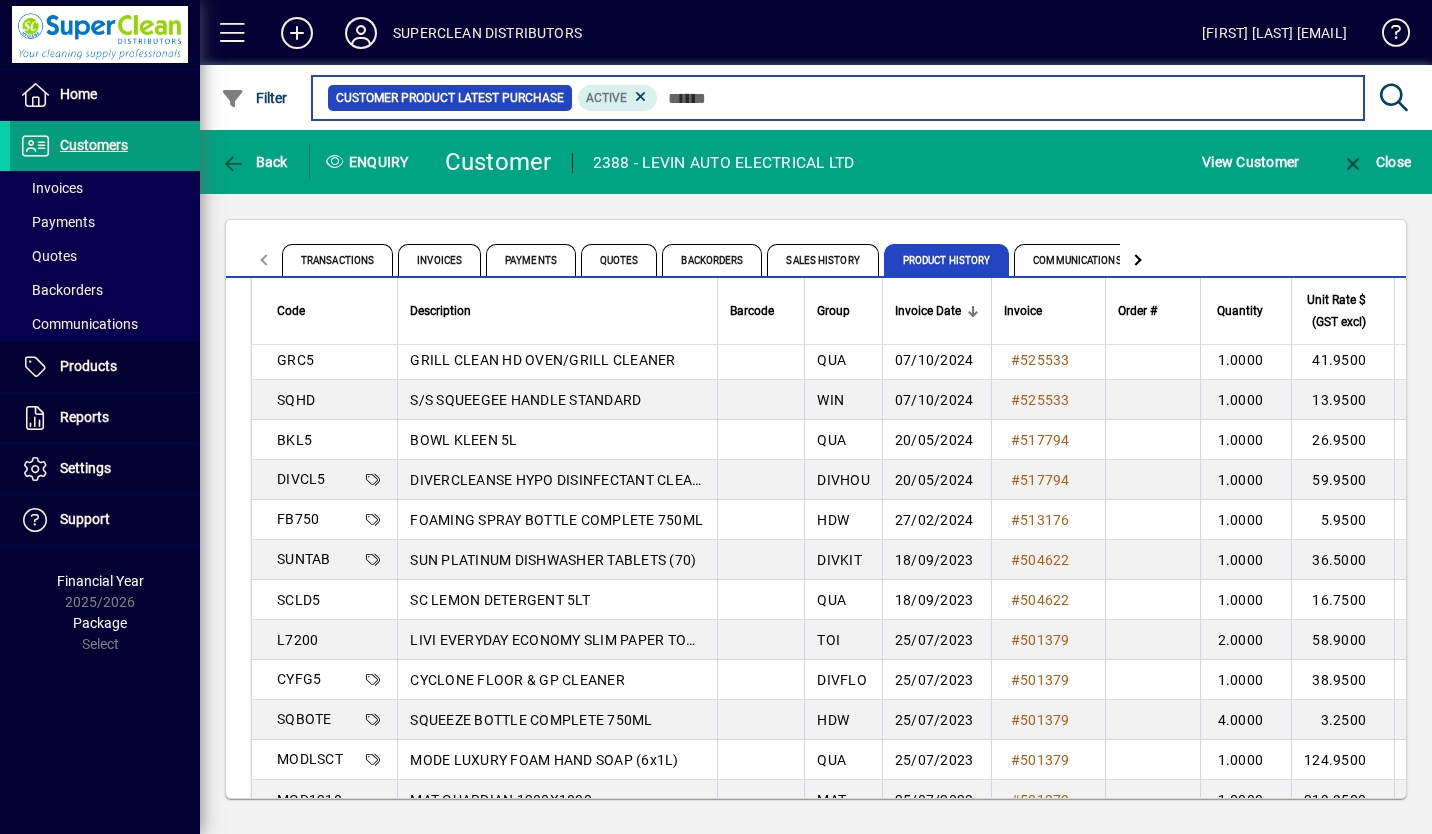 scroll, scrollTop: 270, scrollLeft: 0, axis: vertical 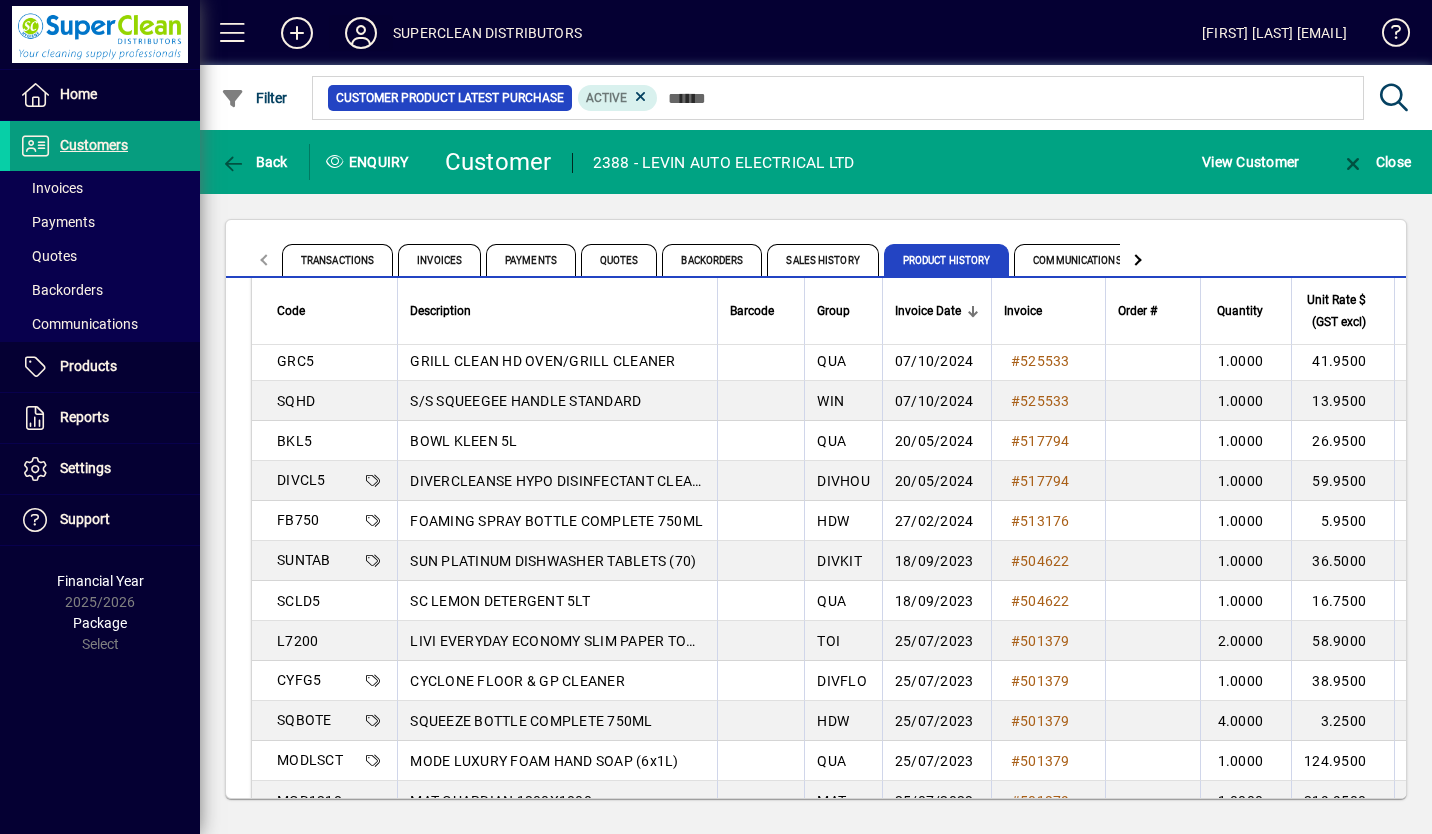 type 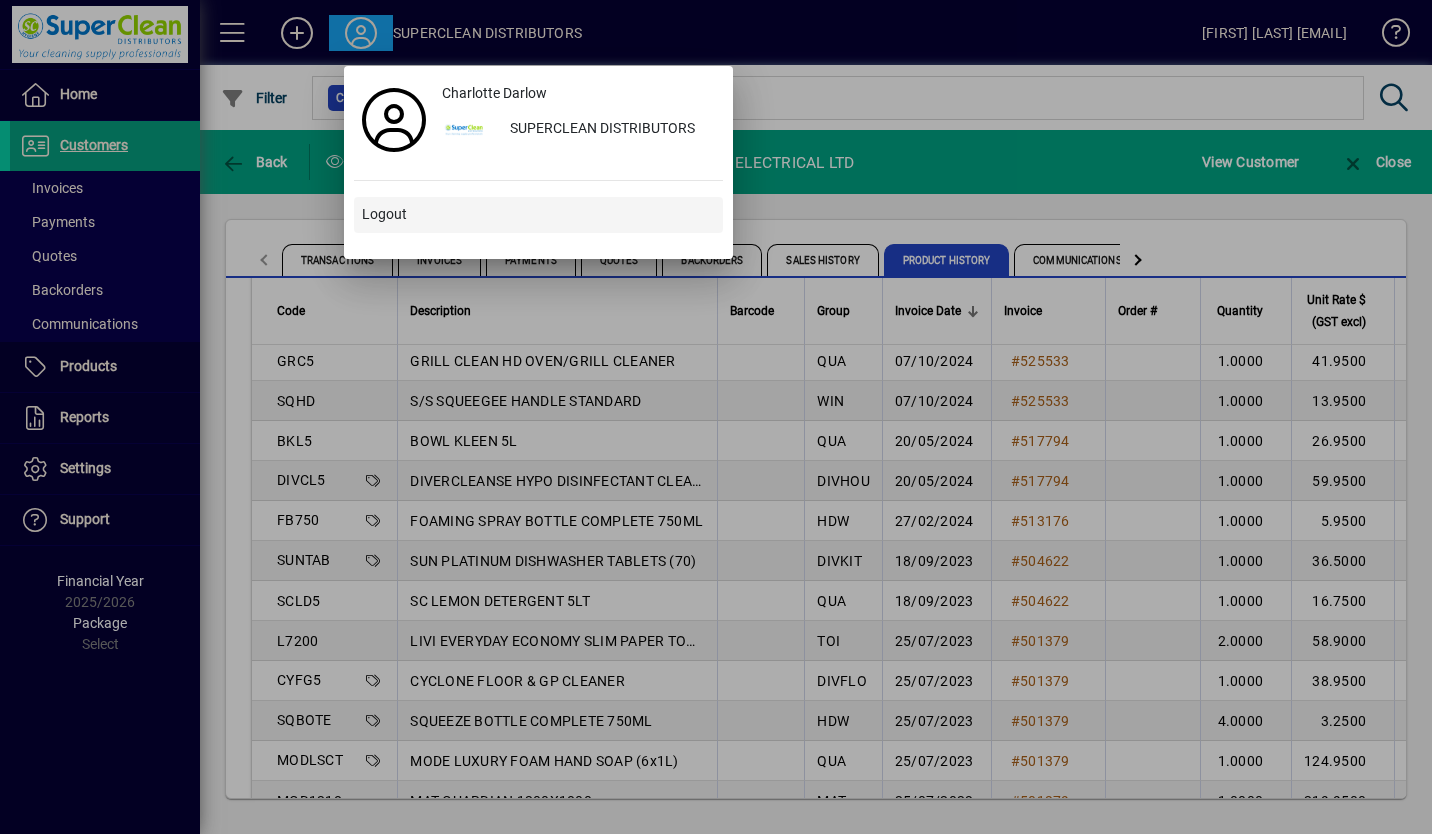 type 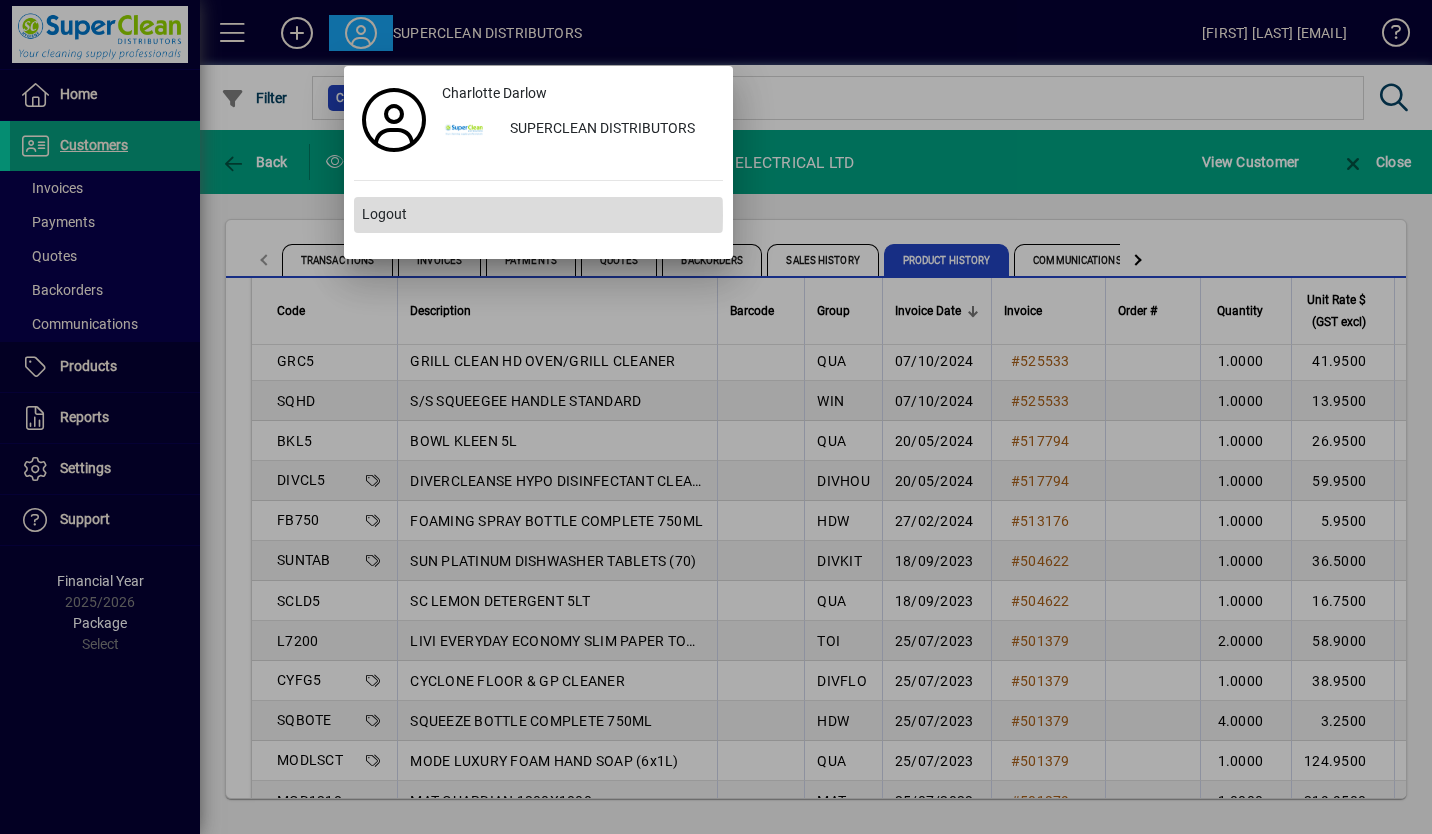 click on "Logout" at bounding box center (384, 214) 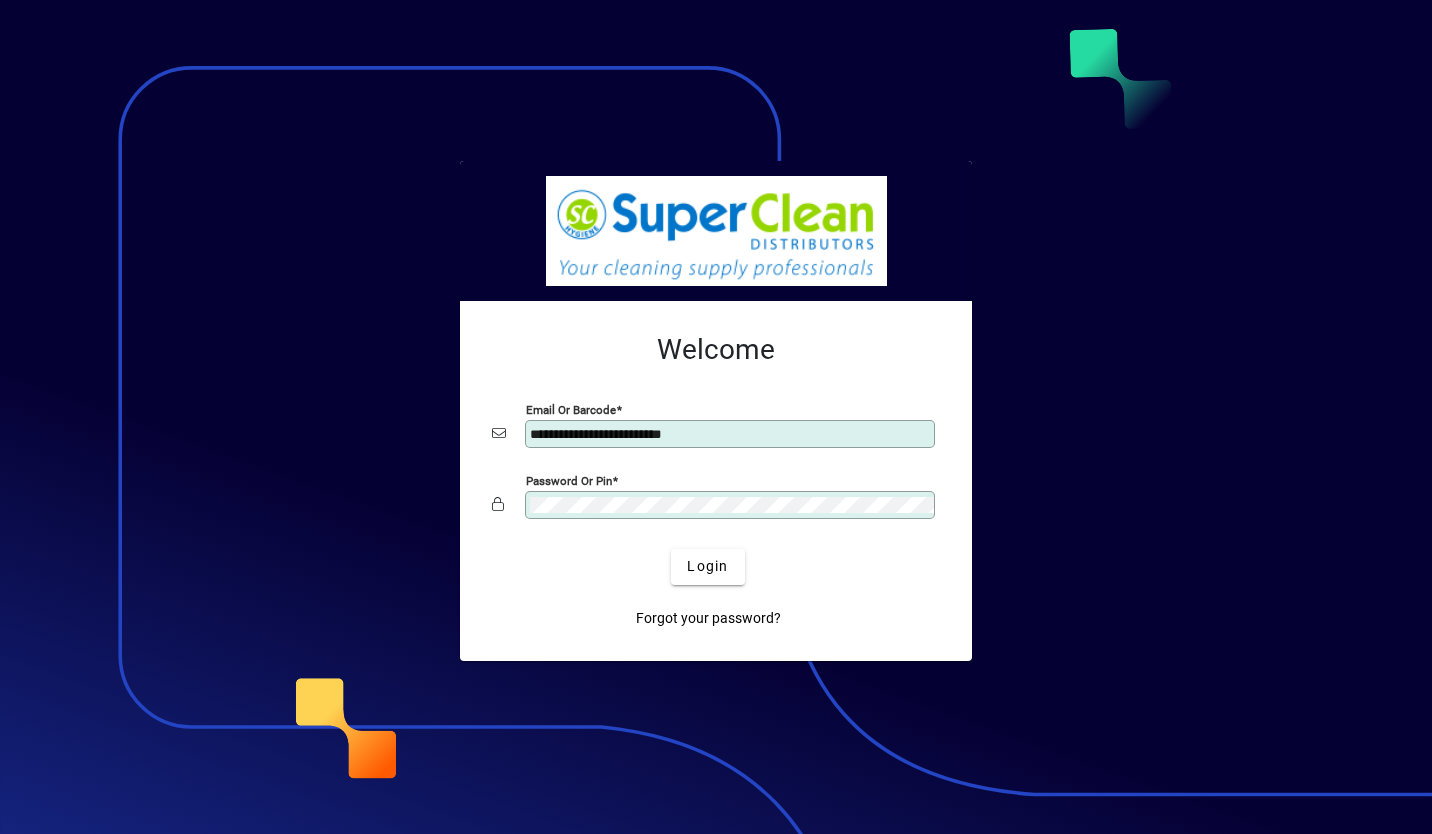 scroll, scrollTop: 0, scrollLeft: 0, axis: both 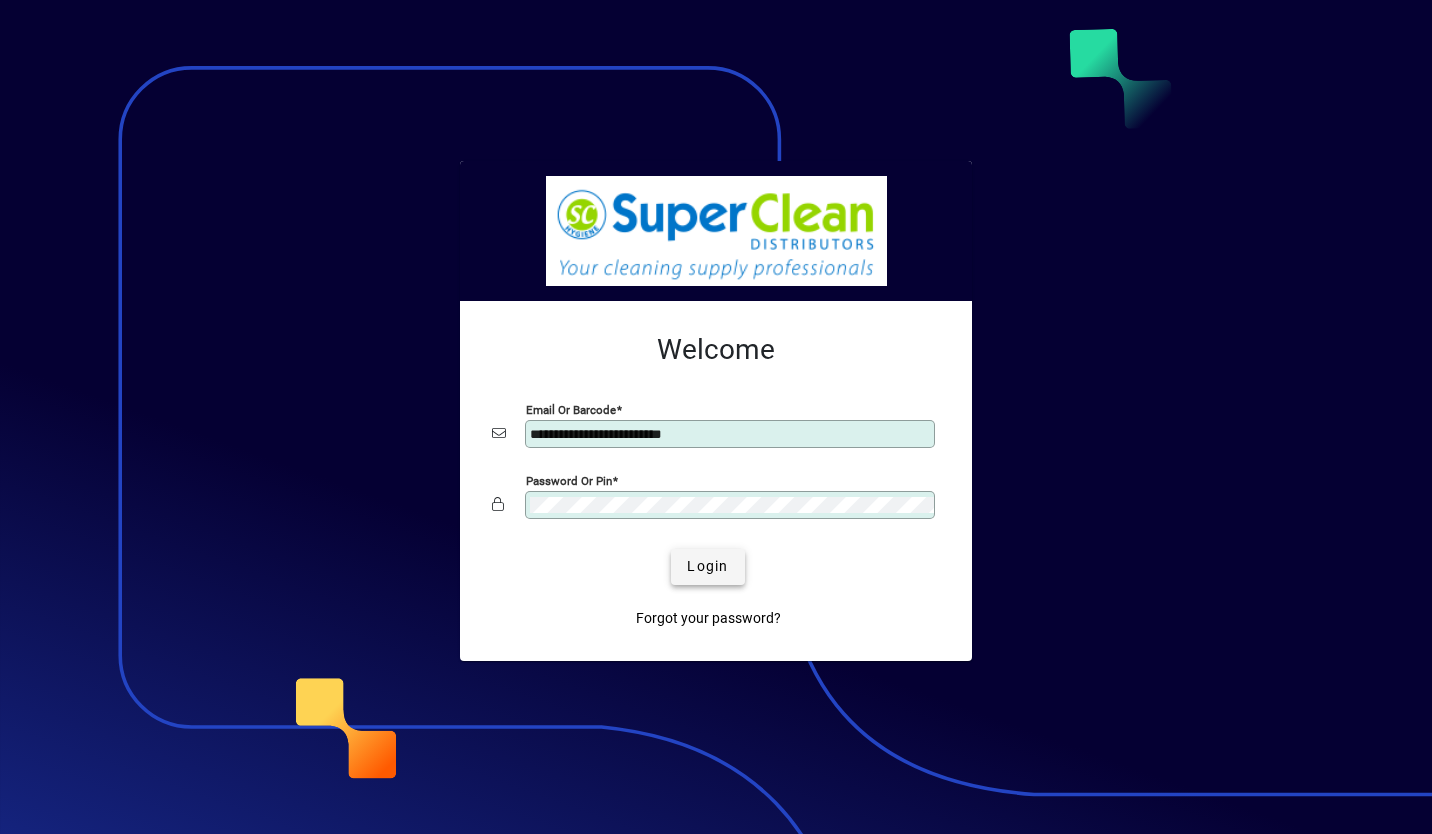 type 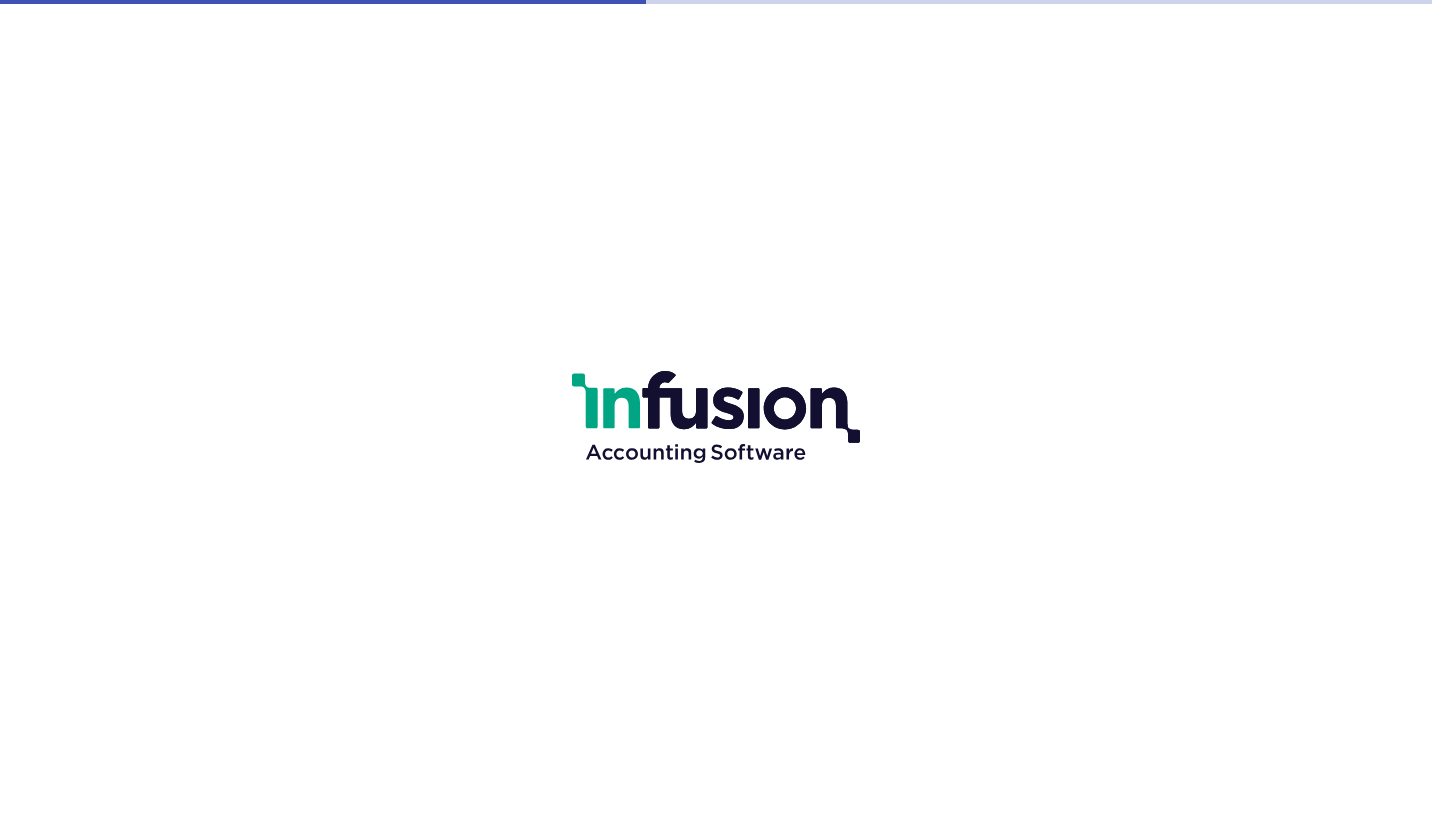 scroll, scrollTop: 0, scrollLeft: 0, axis: both 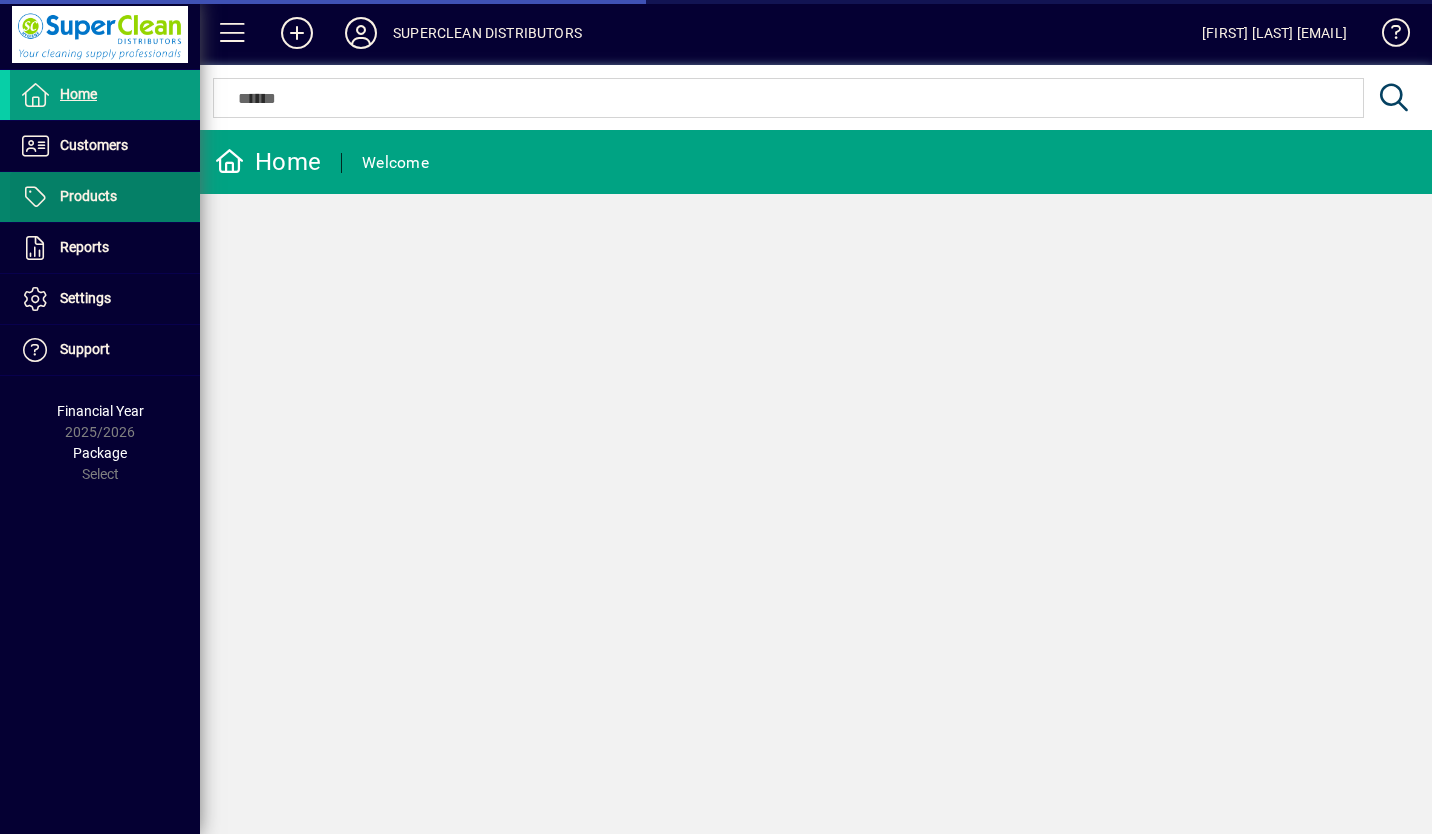 click at bounding box center [105, 197] 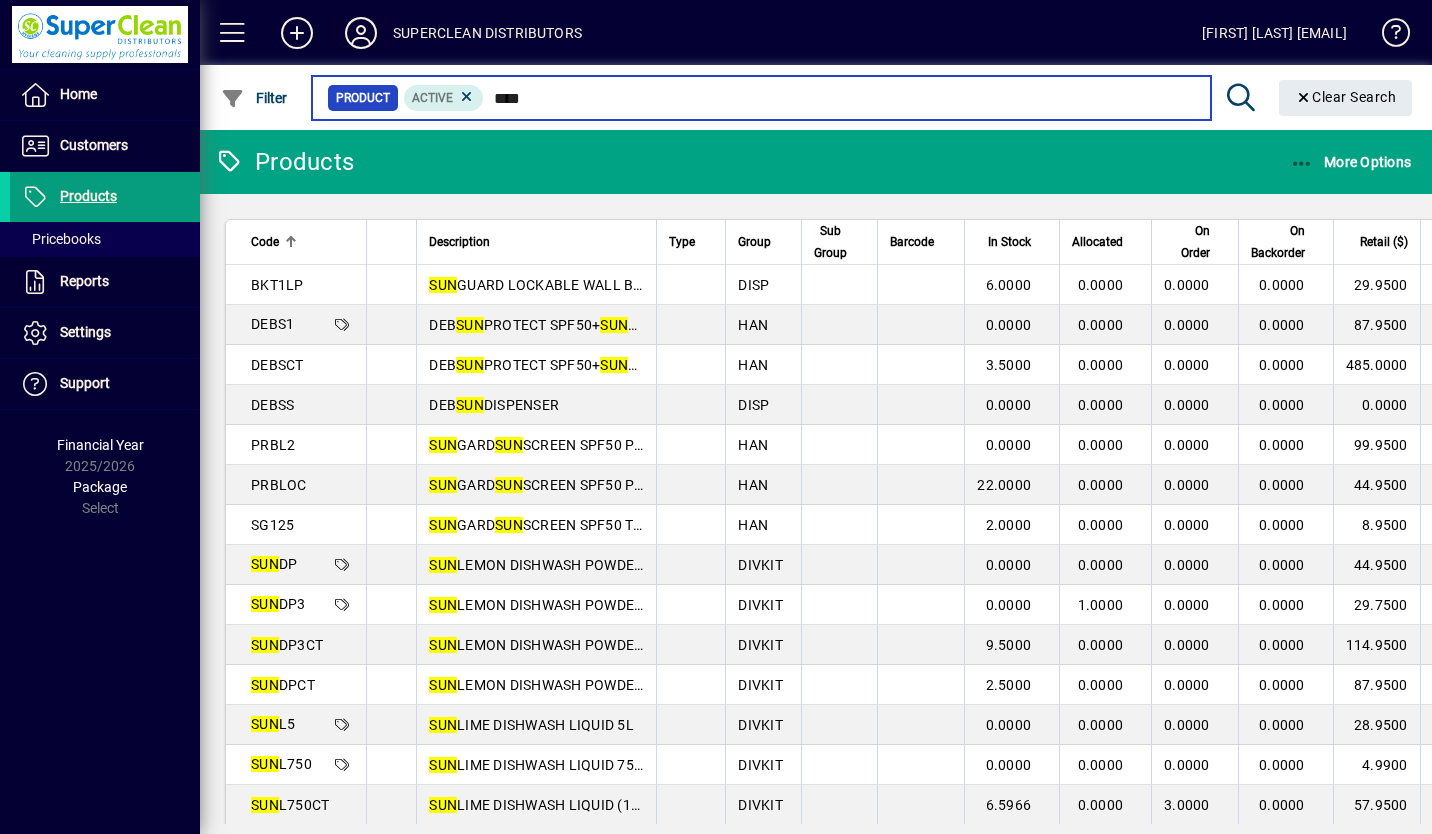 type on "***" 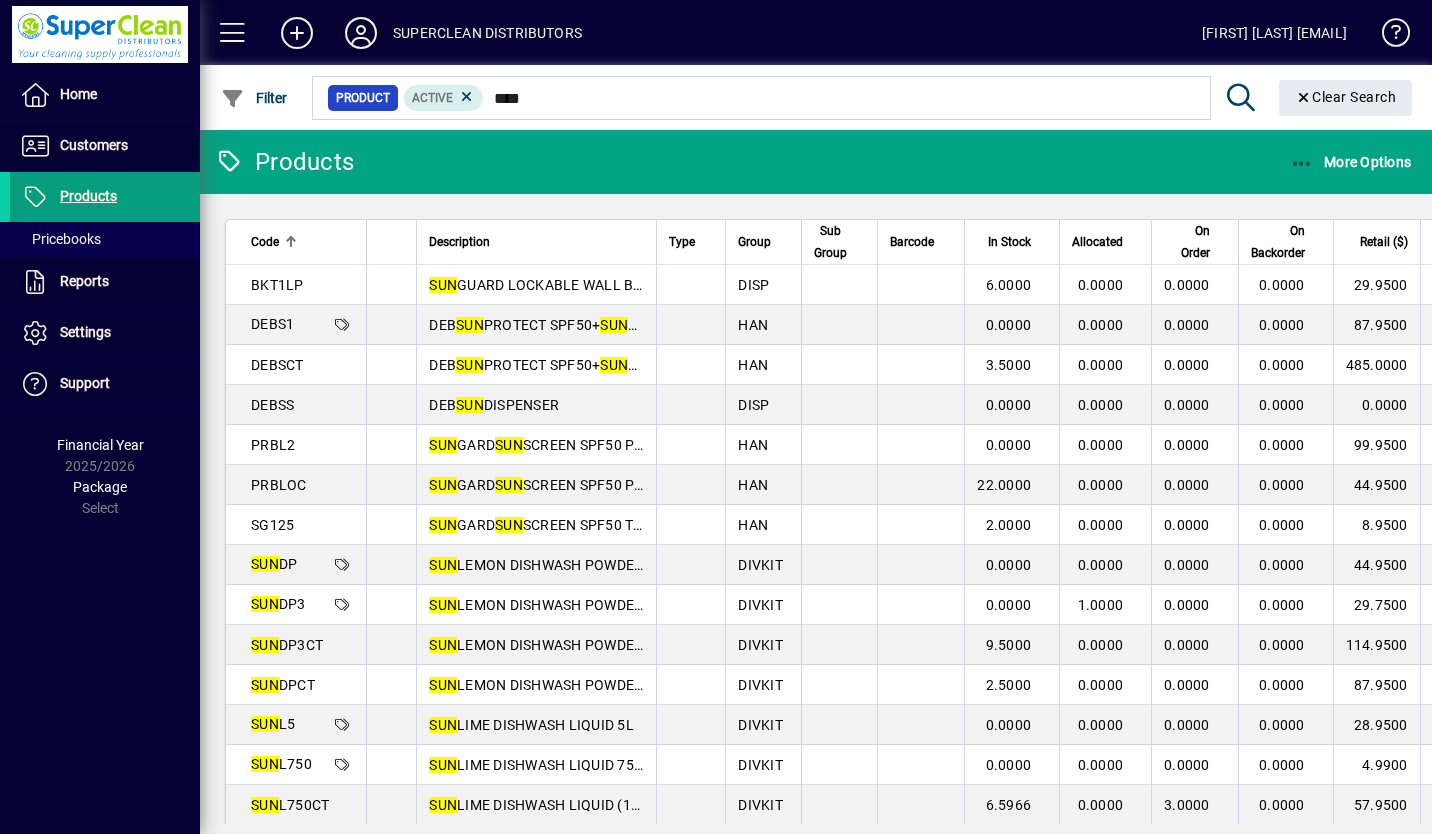 type 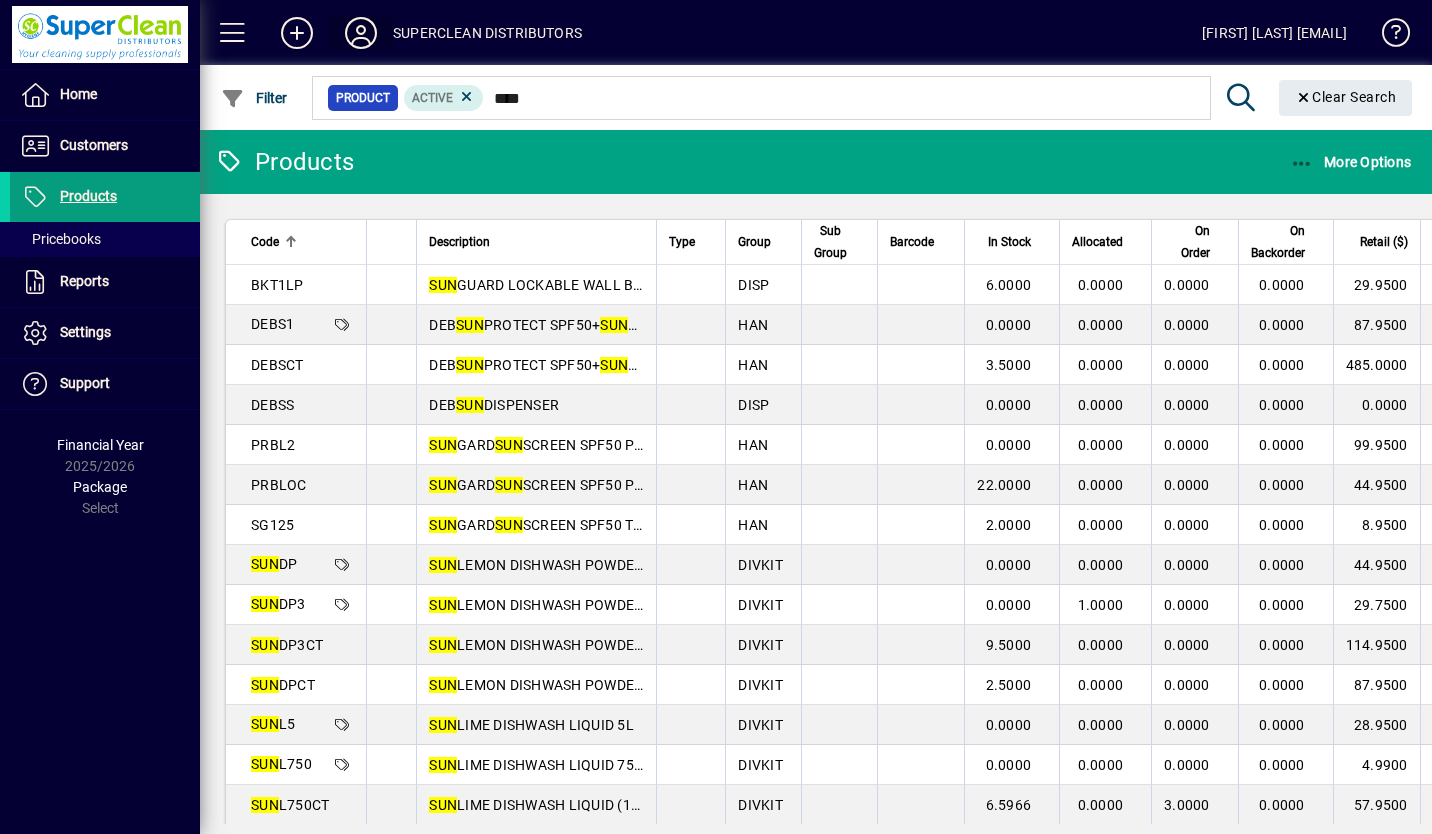 click 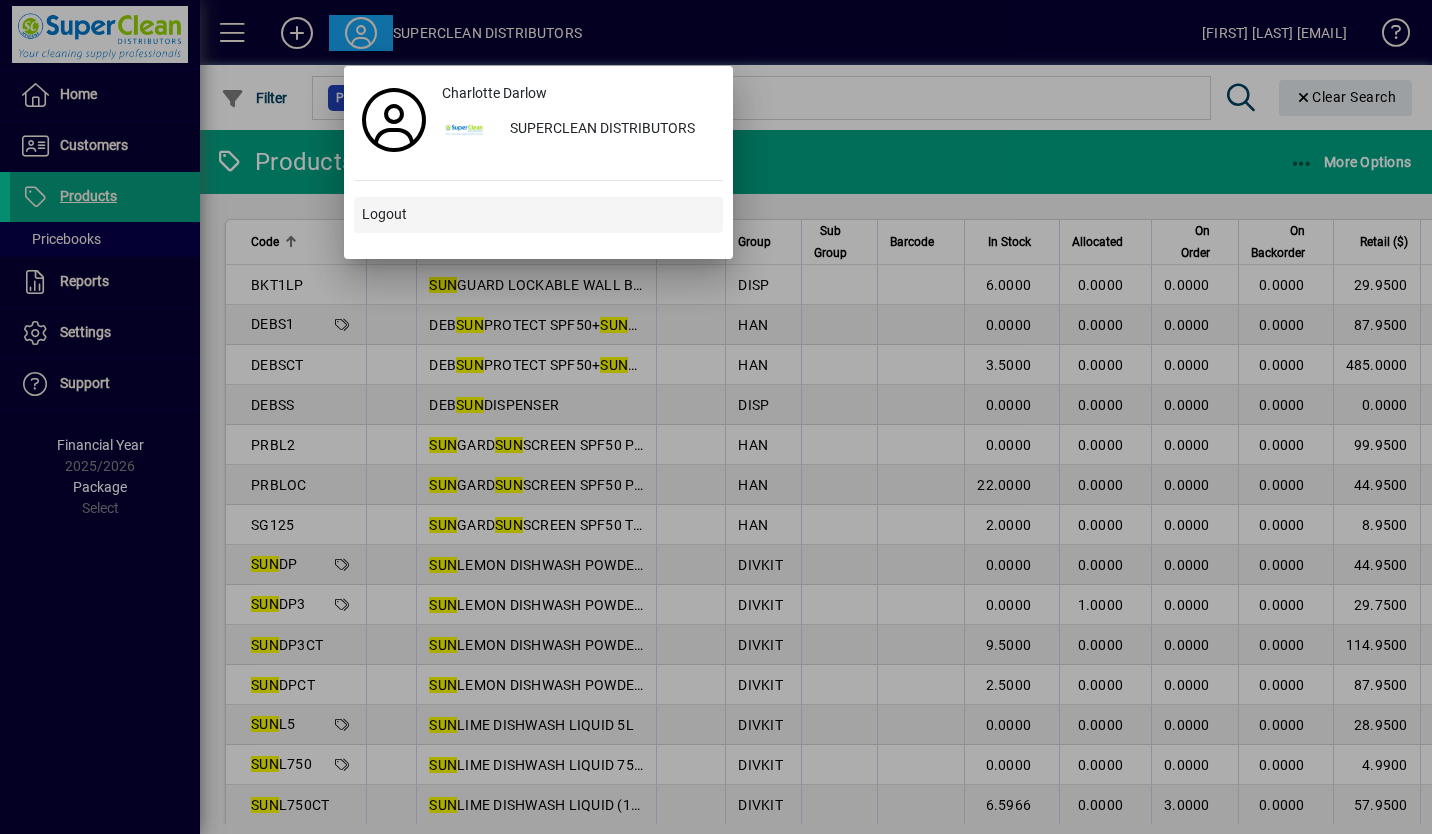 type 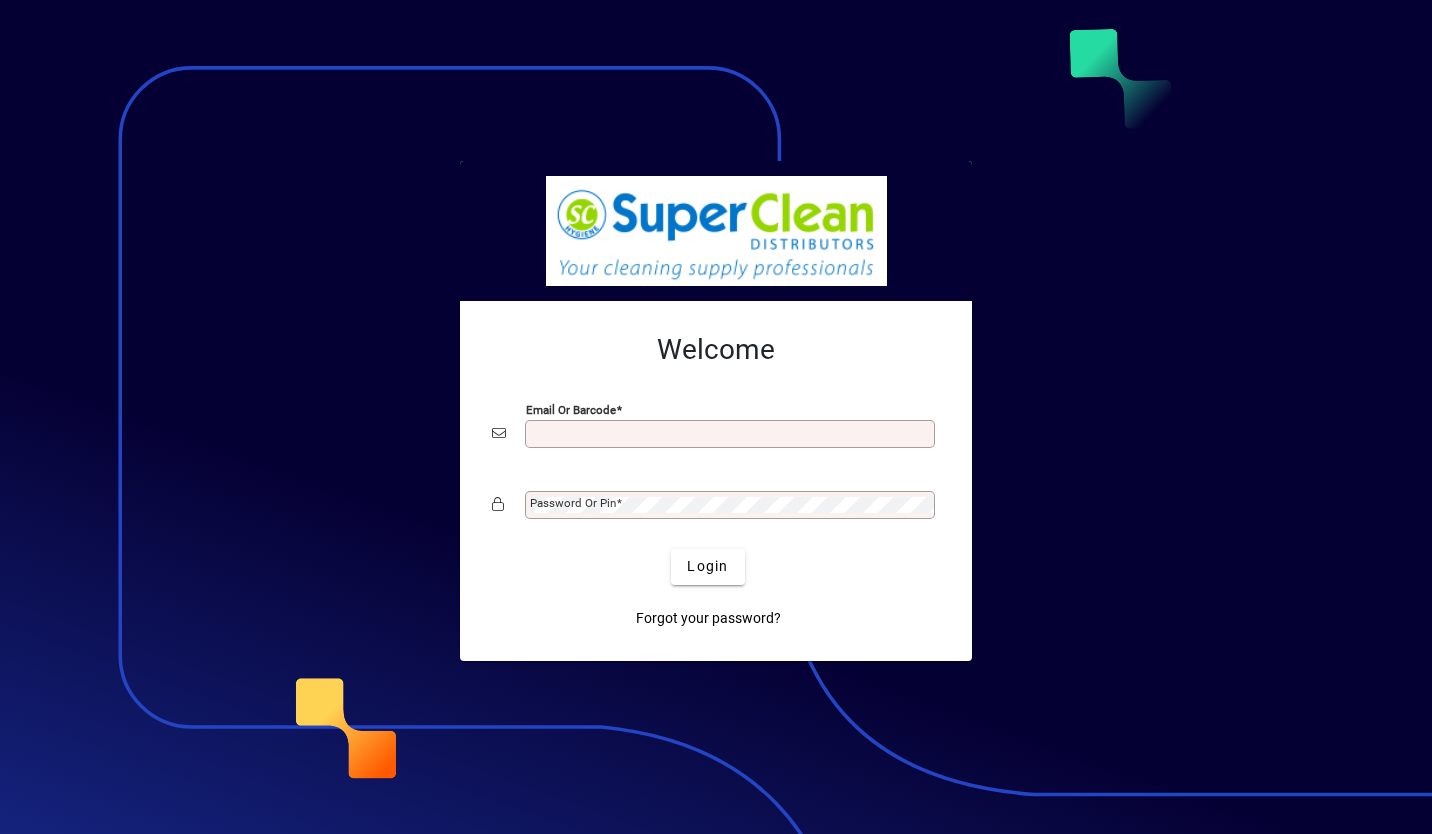 scroll, scrollTop: 0, scrollLeft: 0, axis: both 